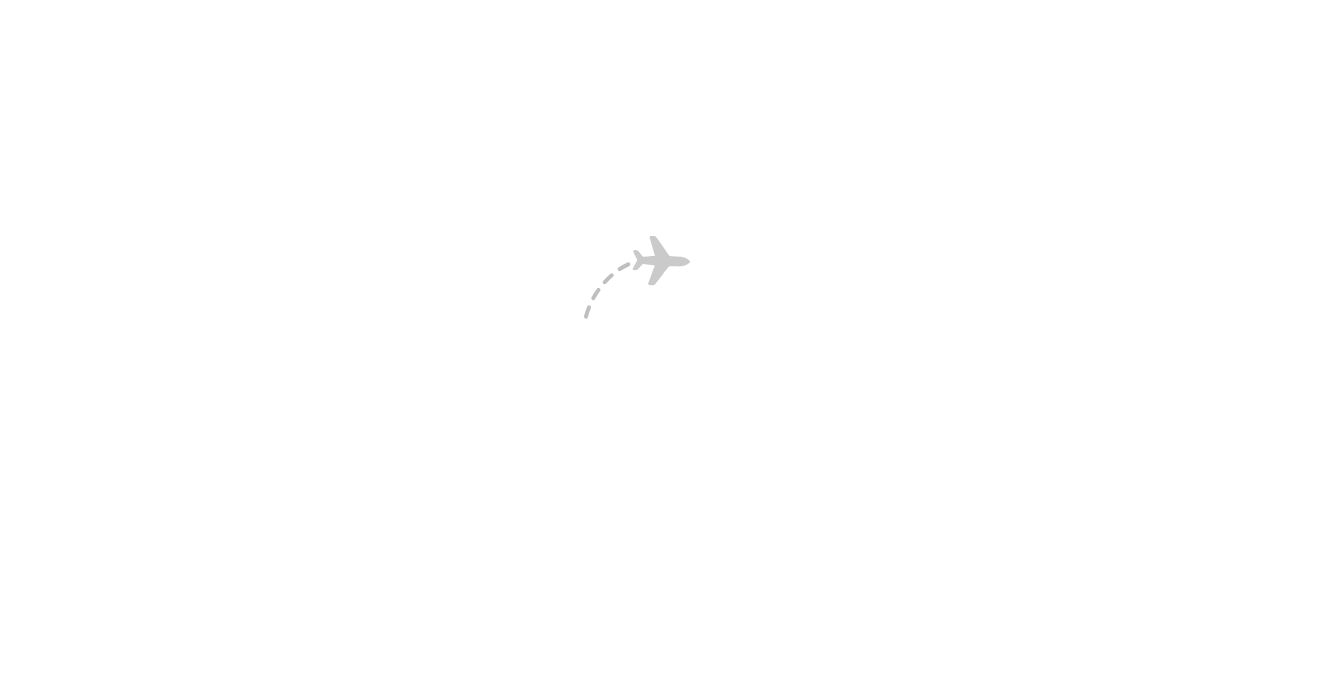 scroll, scrollTop: 0, scrollLeft: 0, axis: both 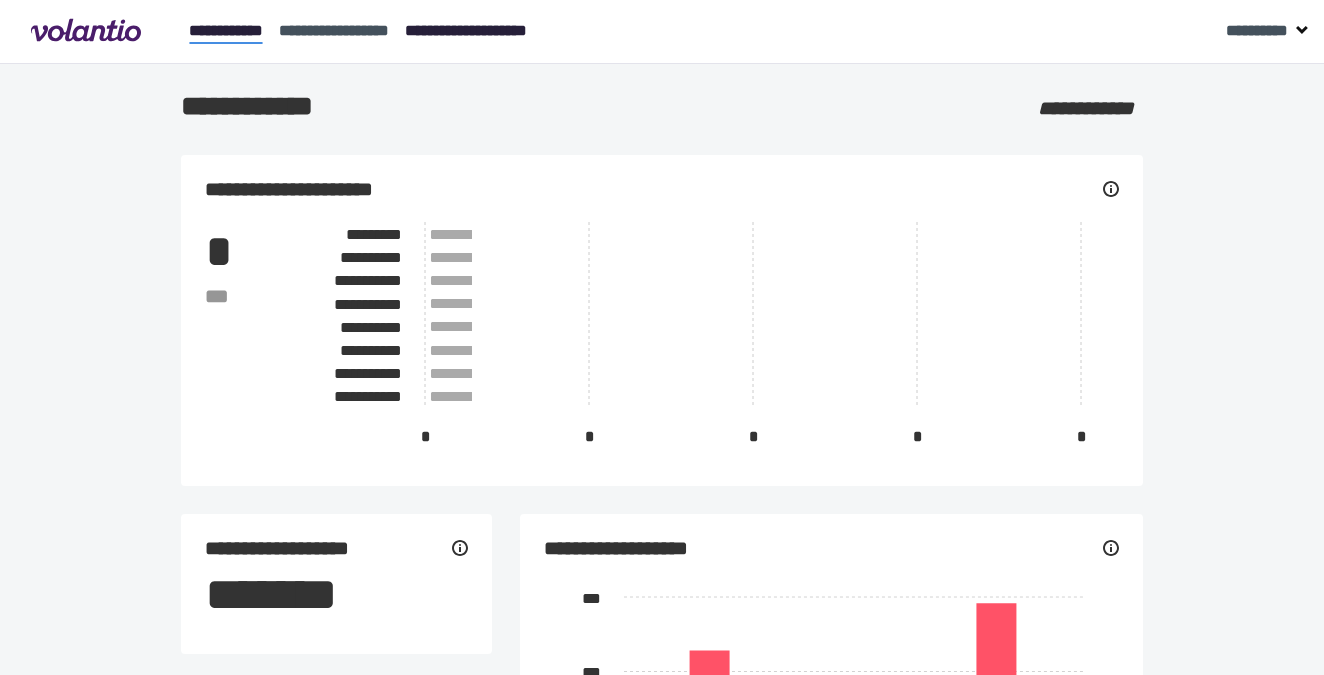 click on "**********" at bounding box center (466, 30) 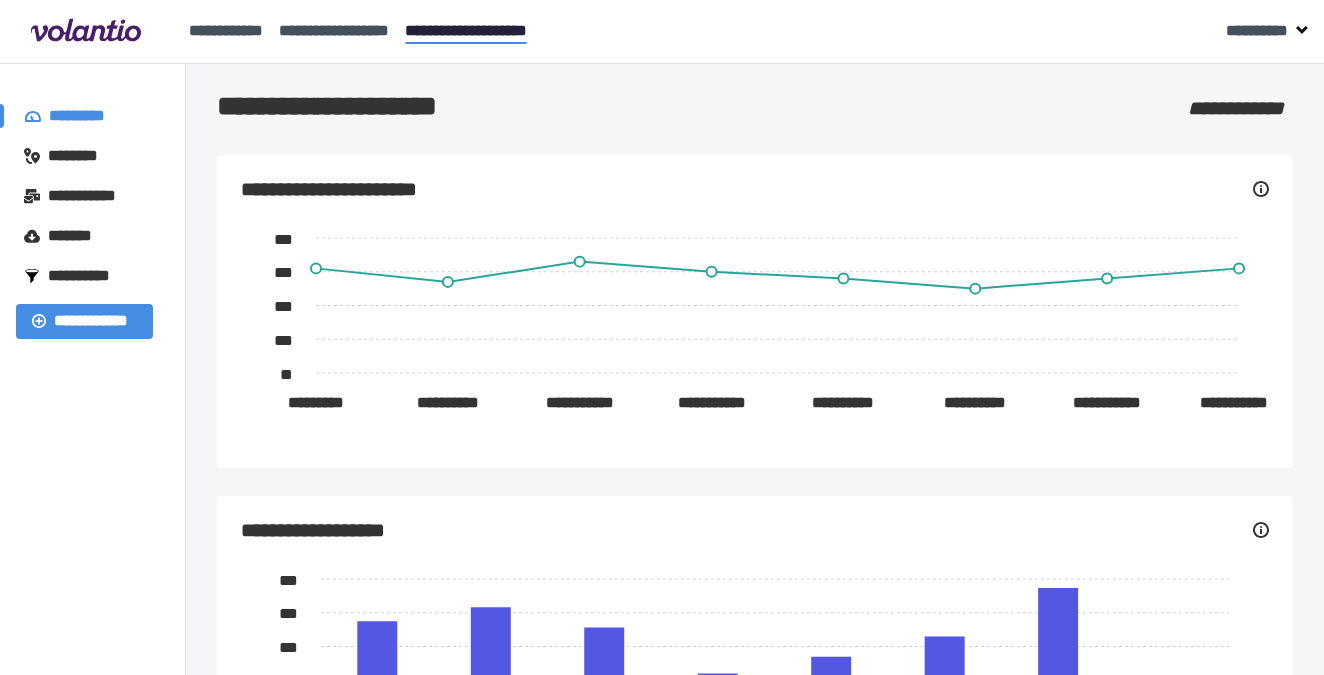 click on "********" at bounding box center (82, 156) 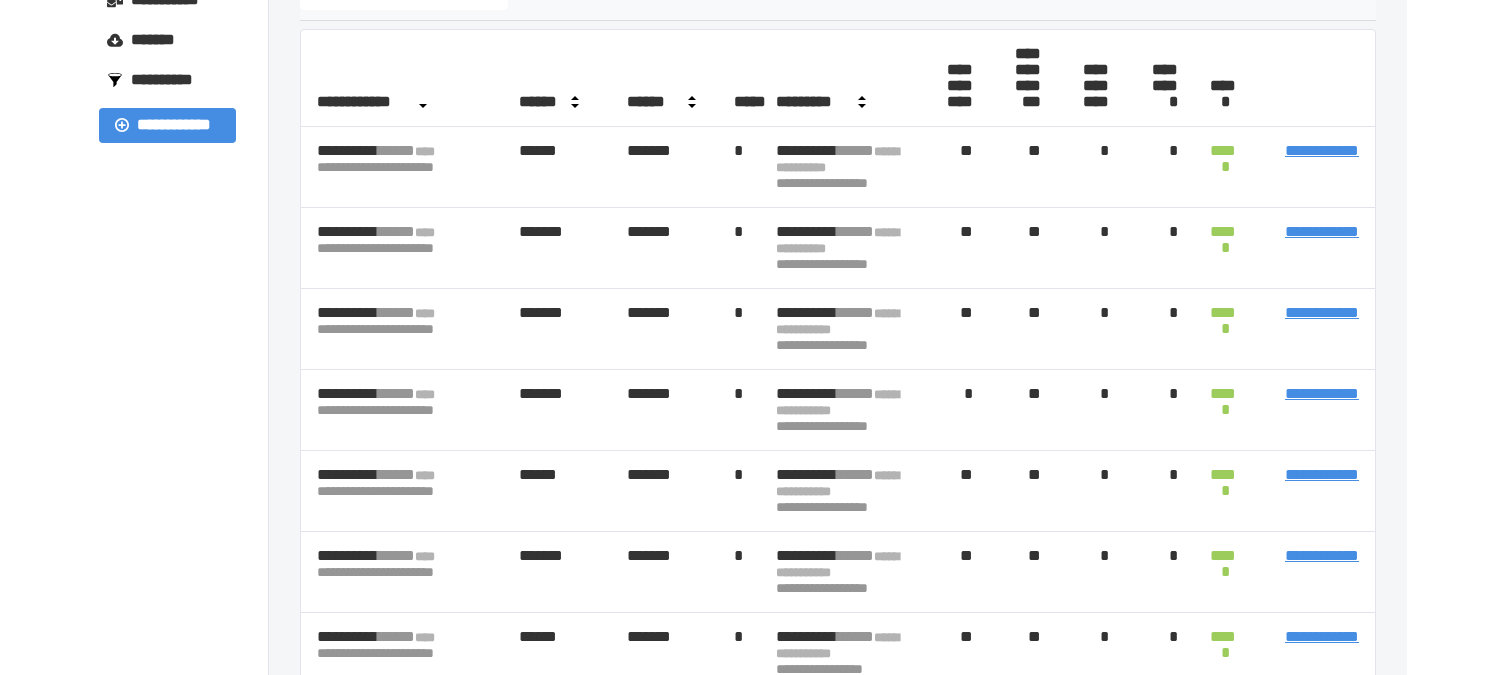 scroll, scrollTop: 200, scrollLeft: 0, axis: vertical 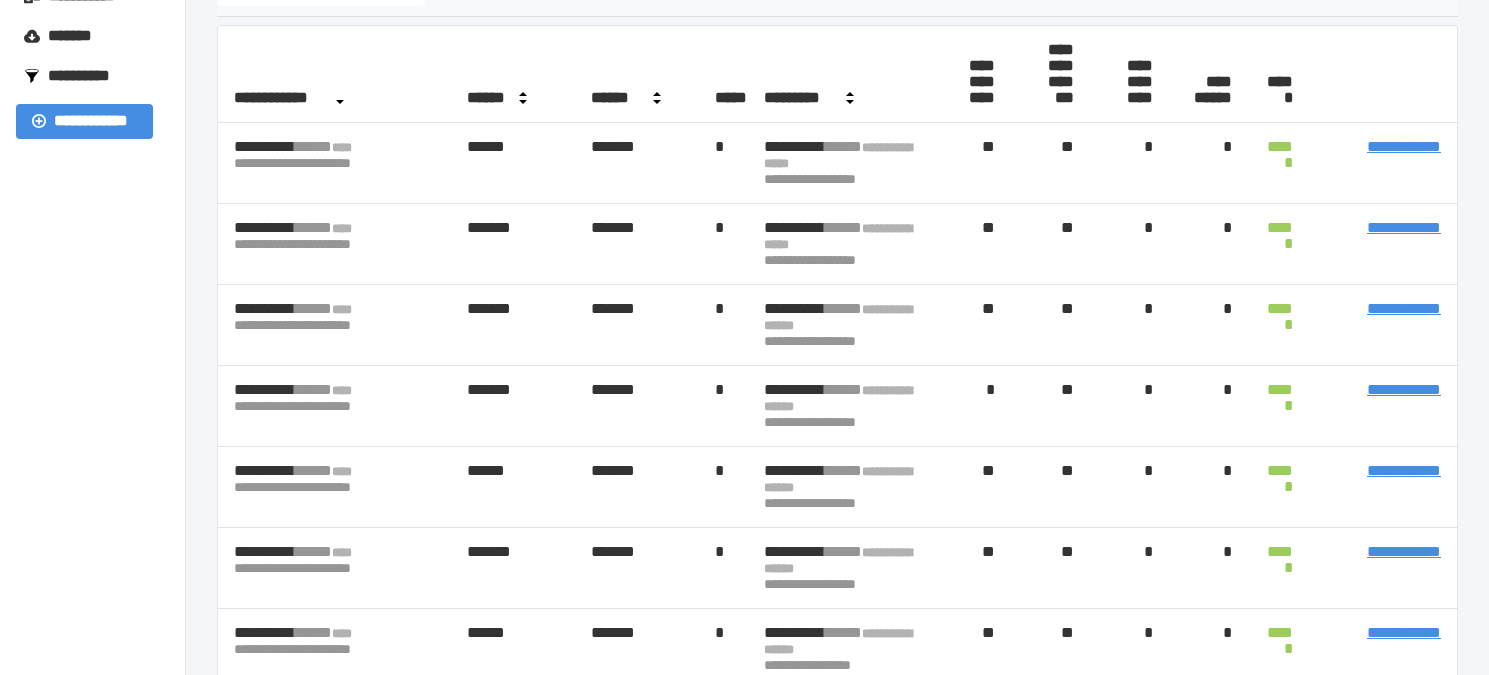 click on "**********" at bounding box center [1404, 470] 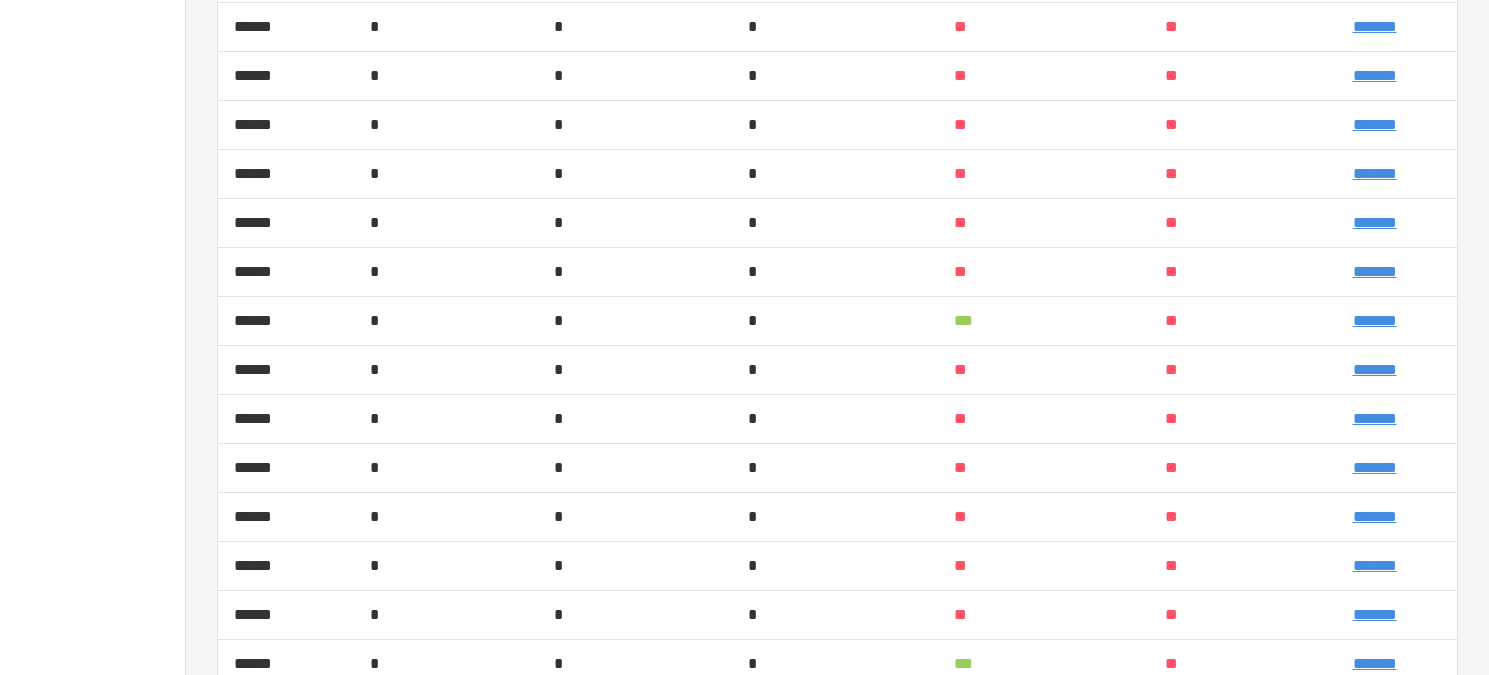 scroll, scrollTop: 1600, scrollLeft: 0, axis: vertical 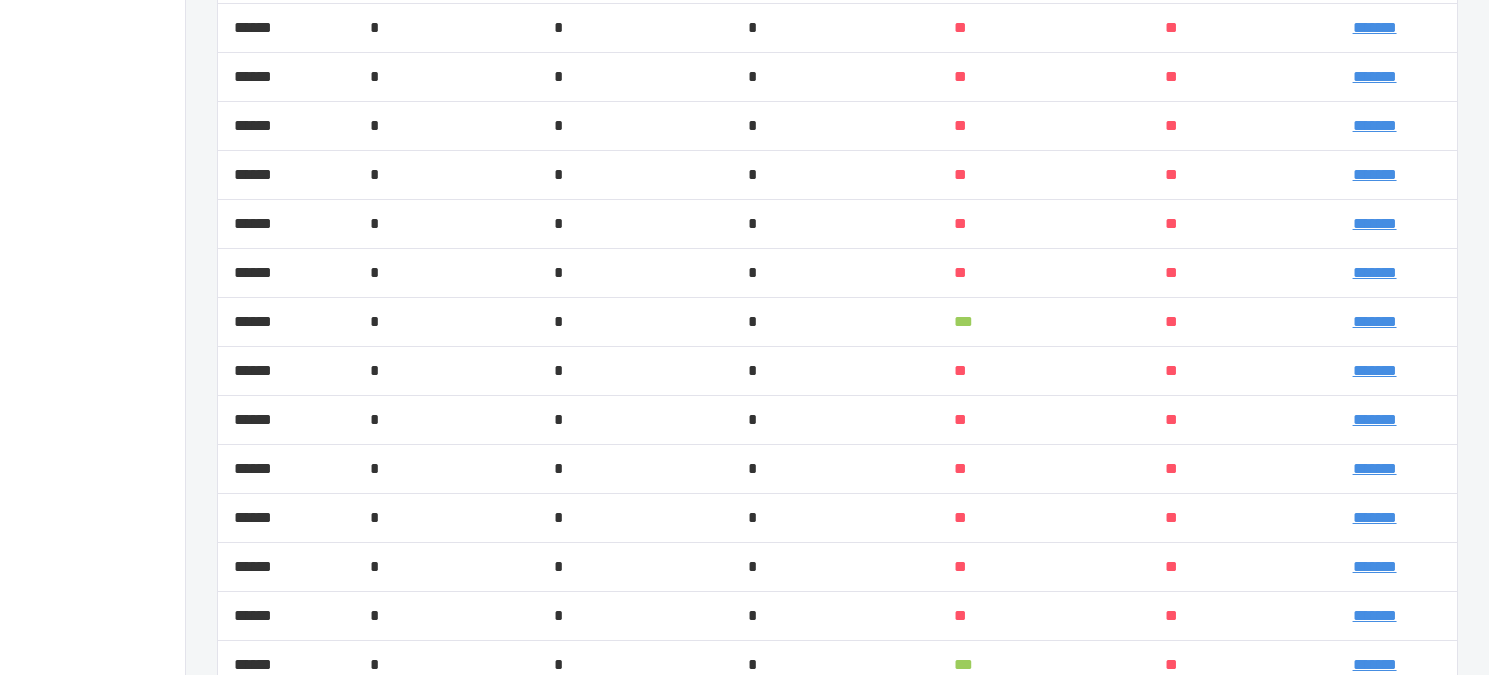 click on "*******" at bounding box center [1375, 321] 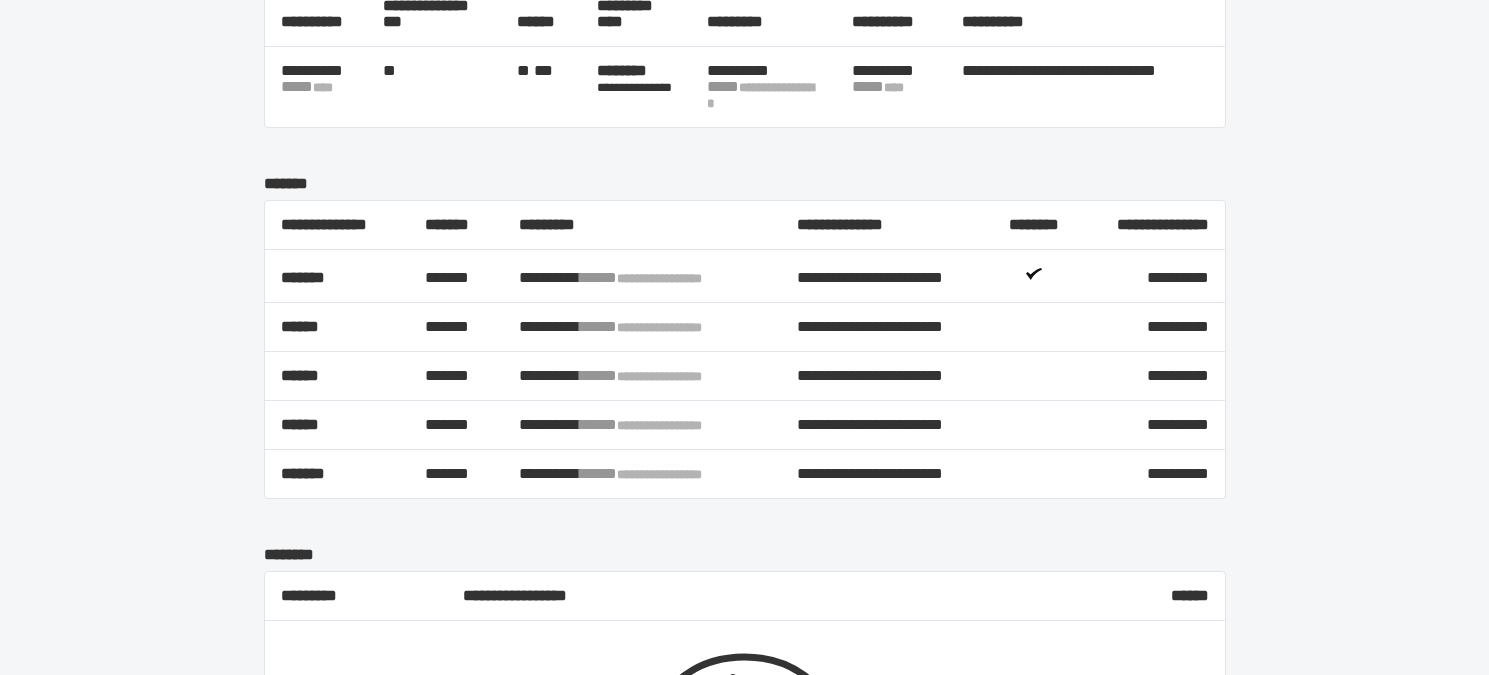 scroll, scrollTop: 100, scrollLeft: 0, axis: vertical 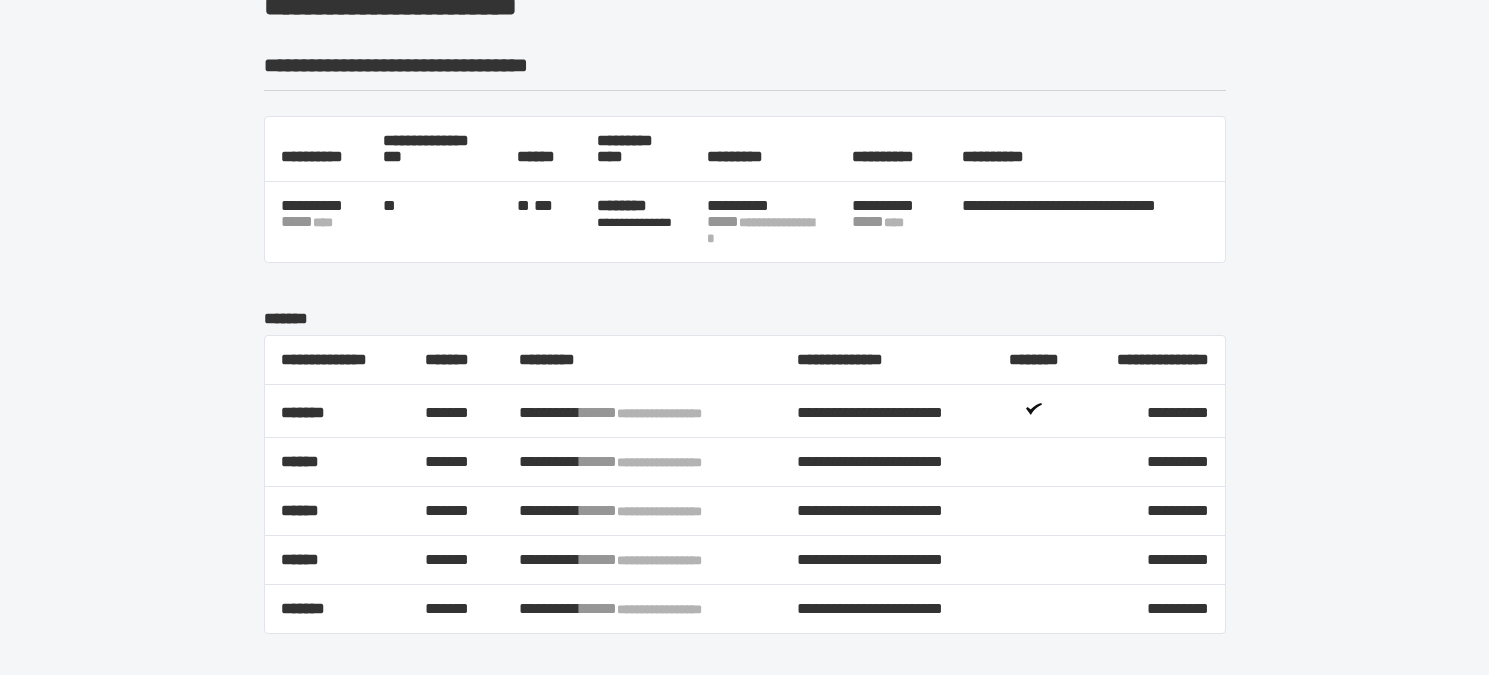 click on "**********" at bounding box center (744, 990) 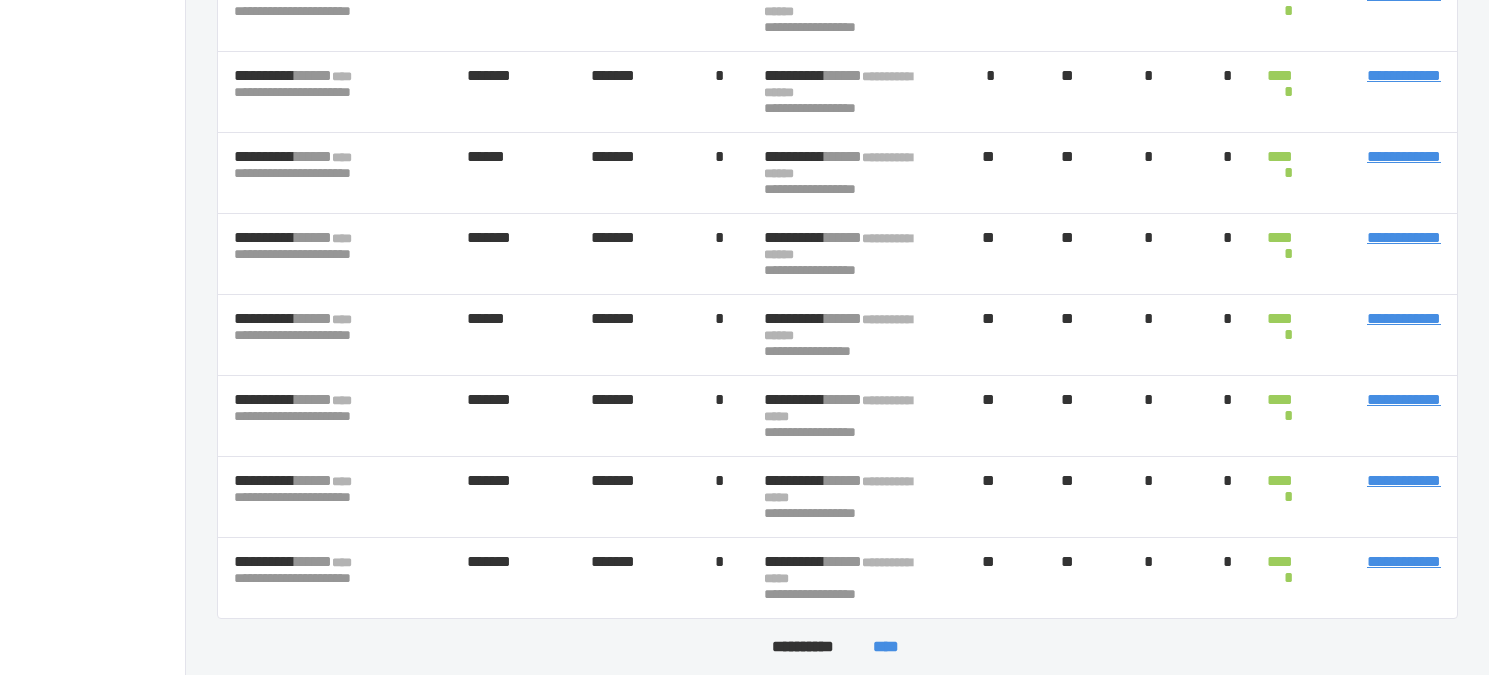scroll, scrollTop: 515, scrollLeft: 0, axis: vertical 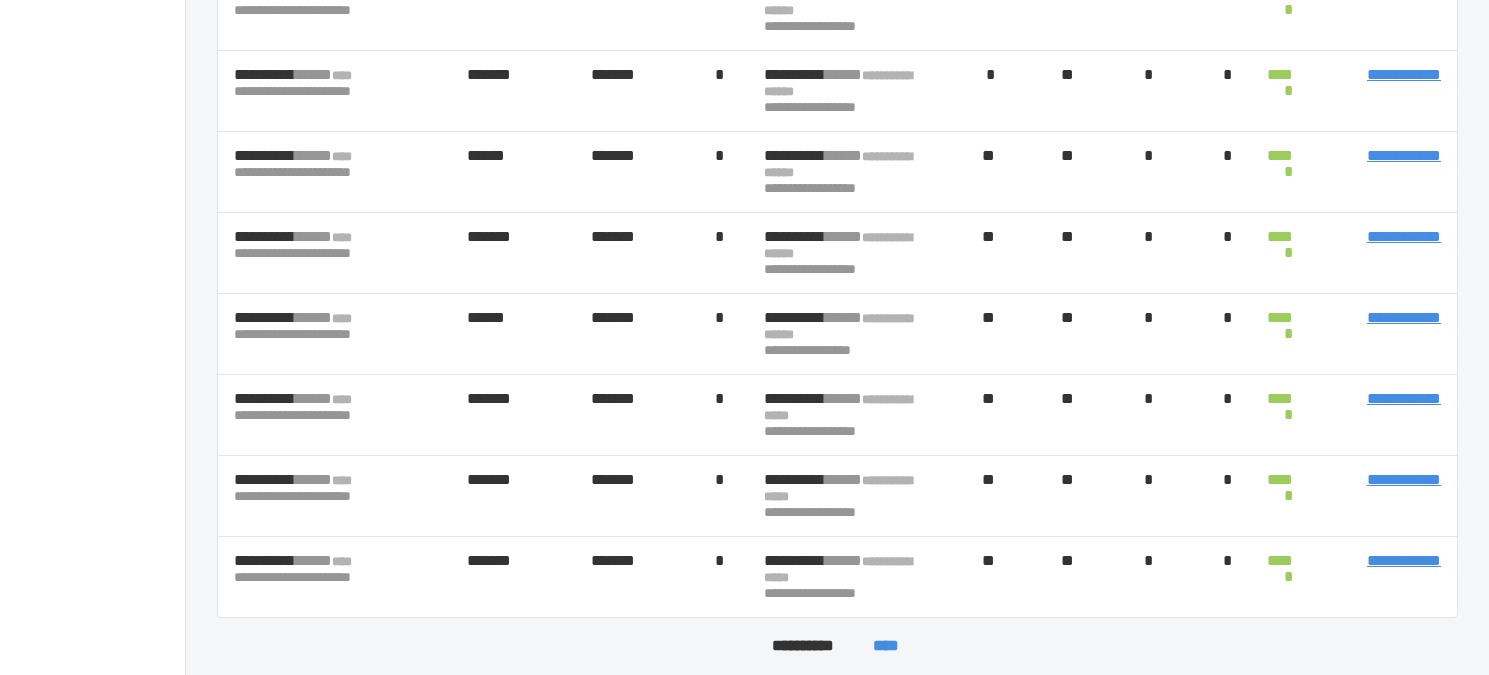 click on "****" at bounding box center [885, 646] 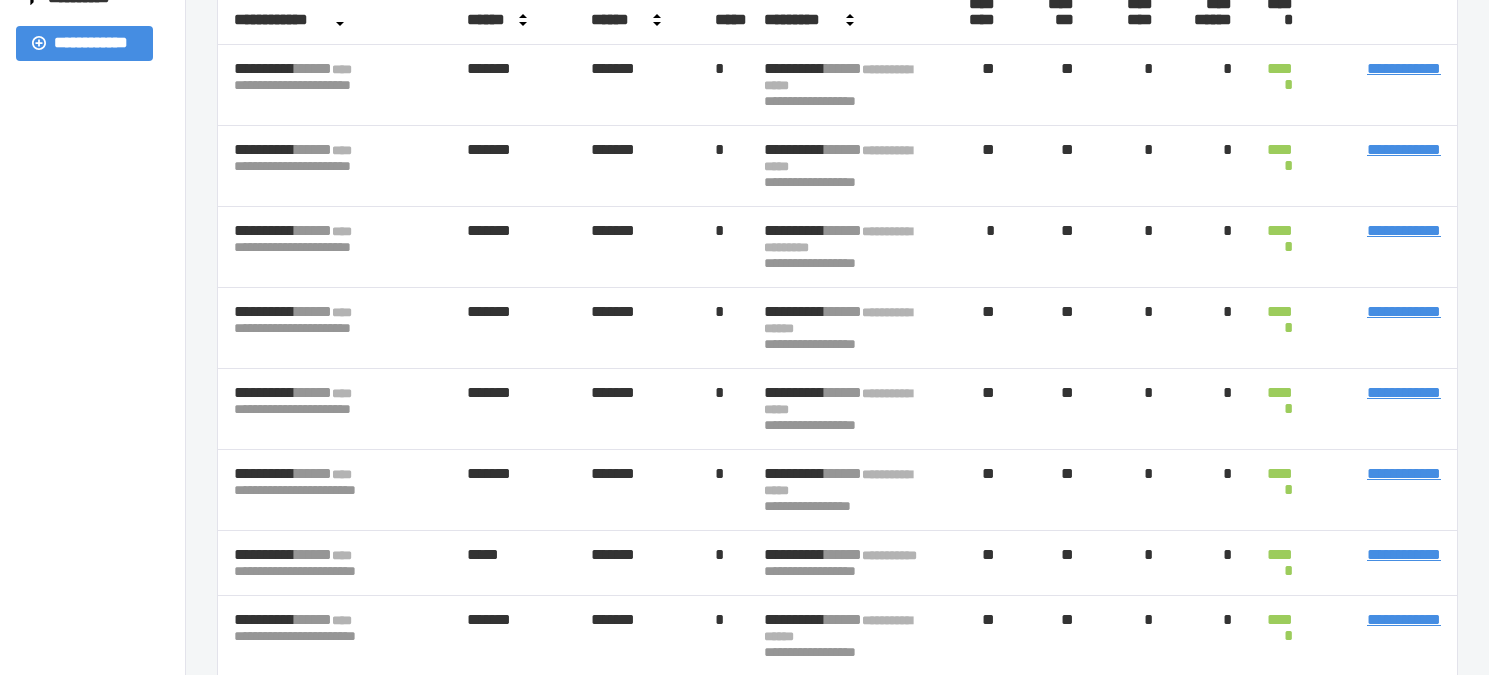 scroll, scrollTop: 400, scrollLeft: 0, axis: vertical 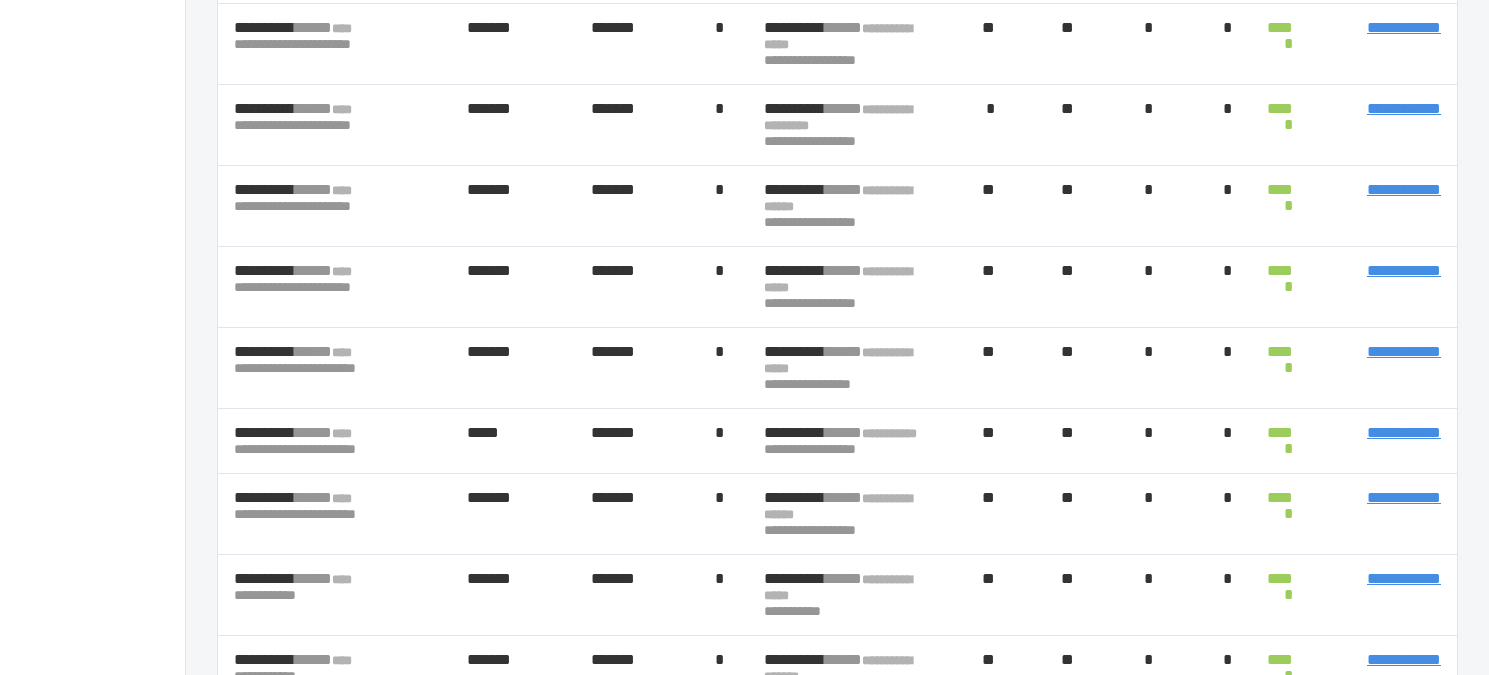 click on "**********" at bounding box center [1404, 270] 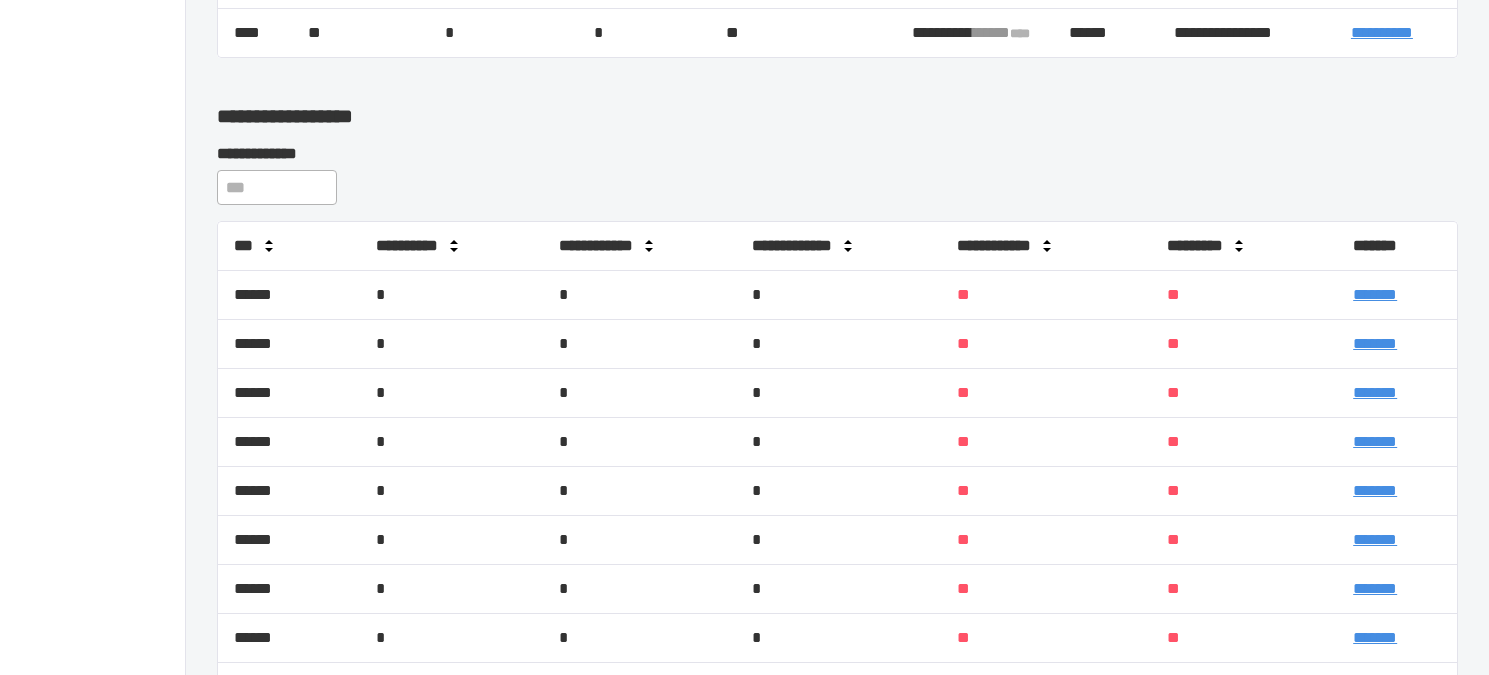 scroll, scrollTop: 600, scrollLeft: 0, axis: vertical 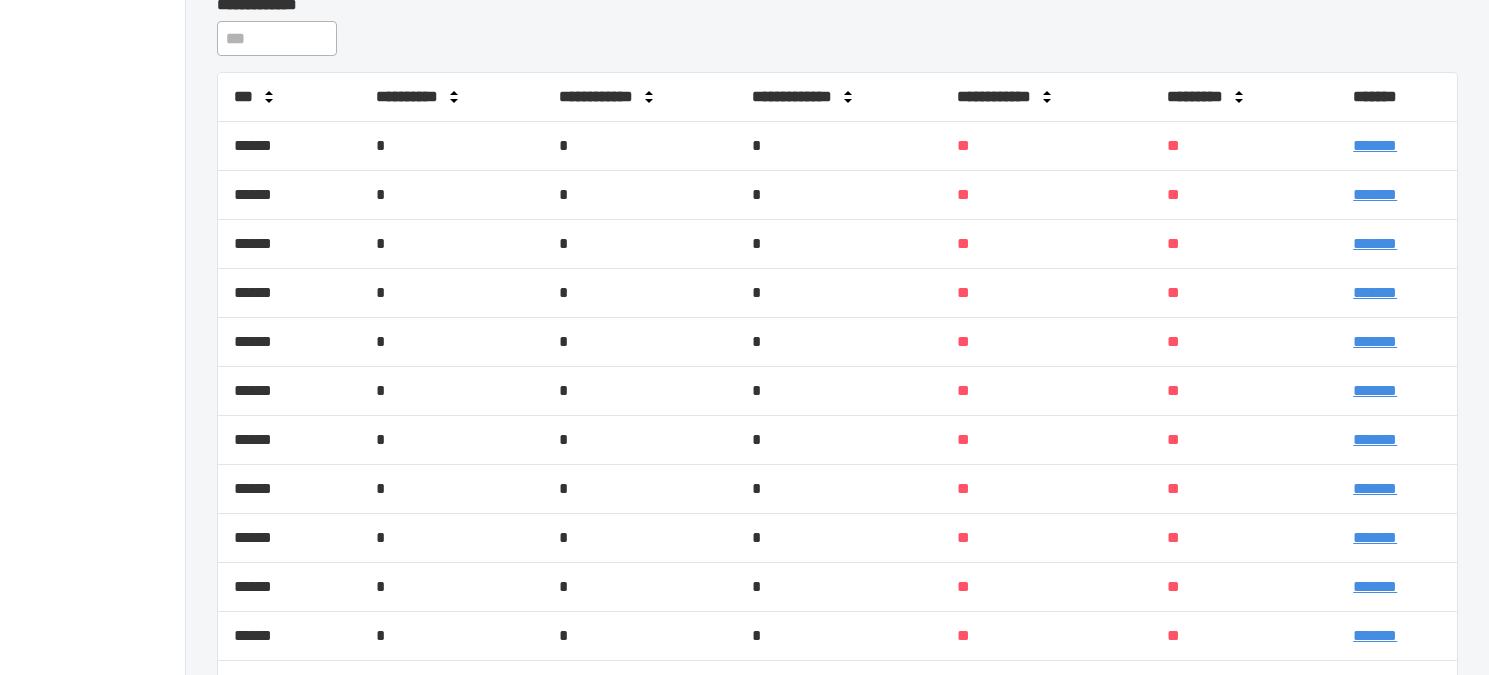 click on "**********" at bounding box center (1013, 97) 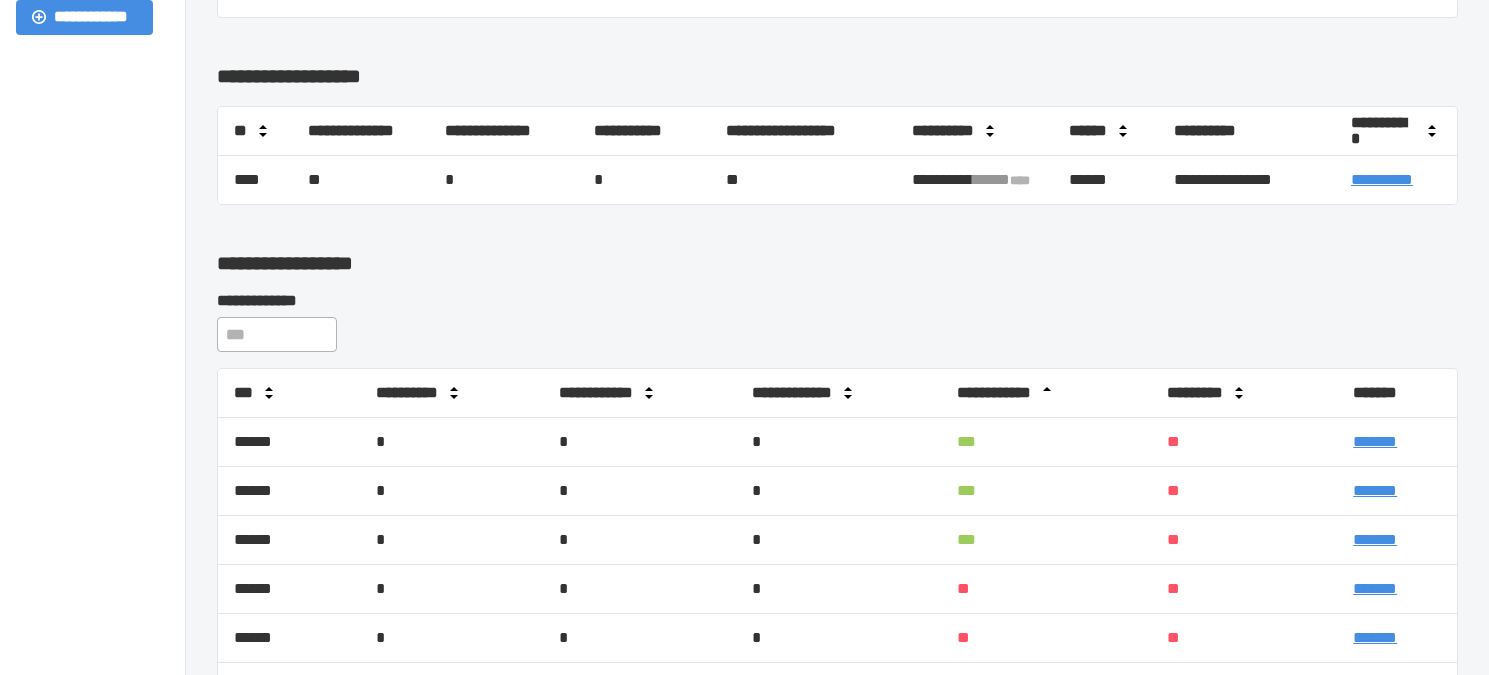 scroll, scrollTop: 300, scrollLeft: 0, axis: vertical 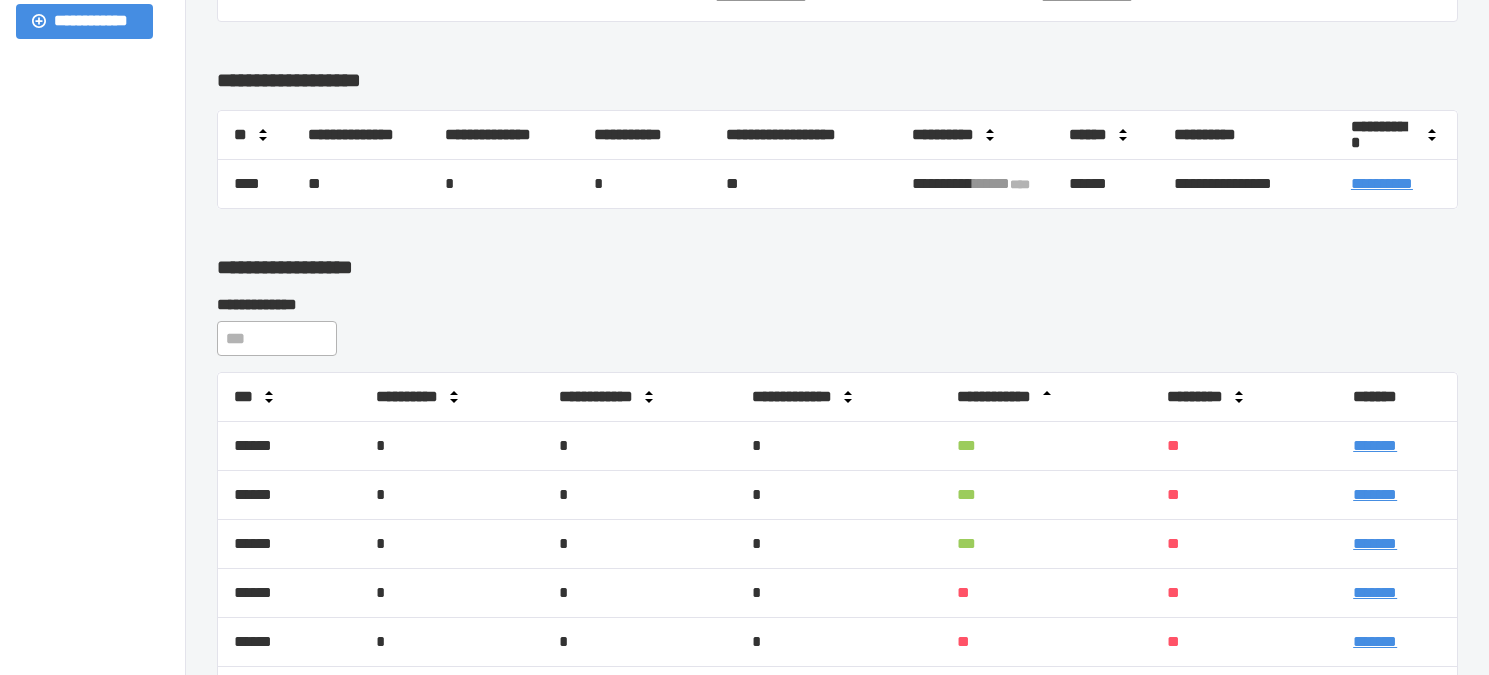 click on "*******" at bounding box center [1375, 445] 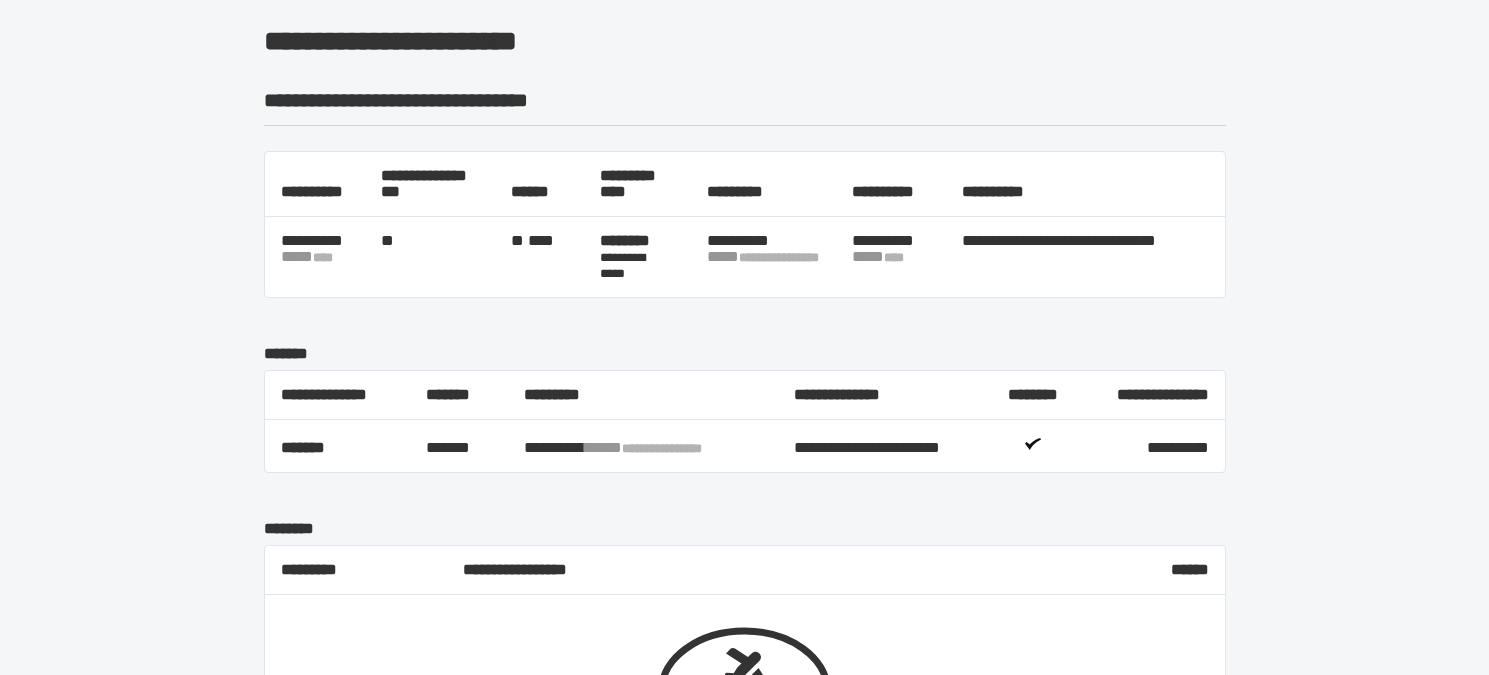 scroll, scrollTop: 100, scrollLeft: 0, axis: vertical 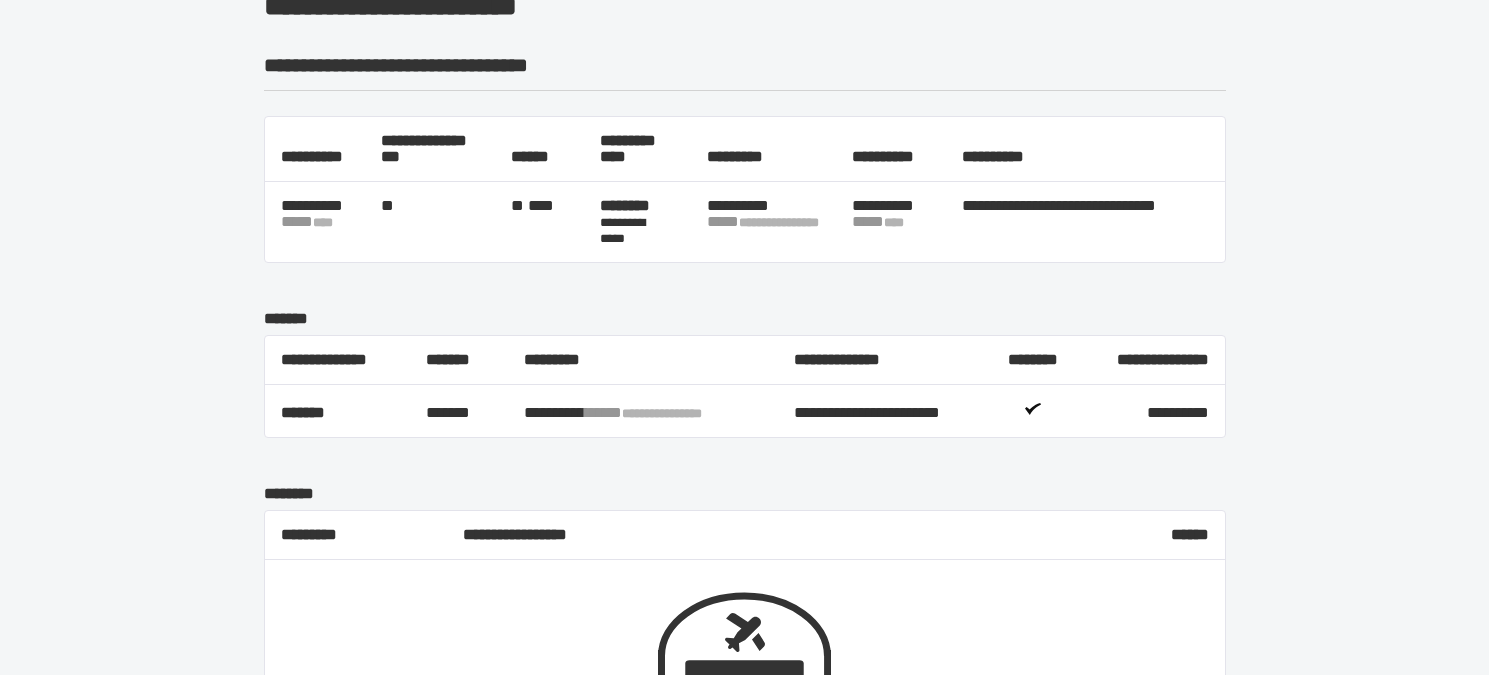 click on "**********" at bounding box center [744, 908] 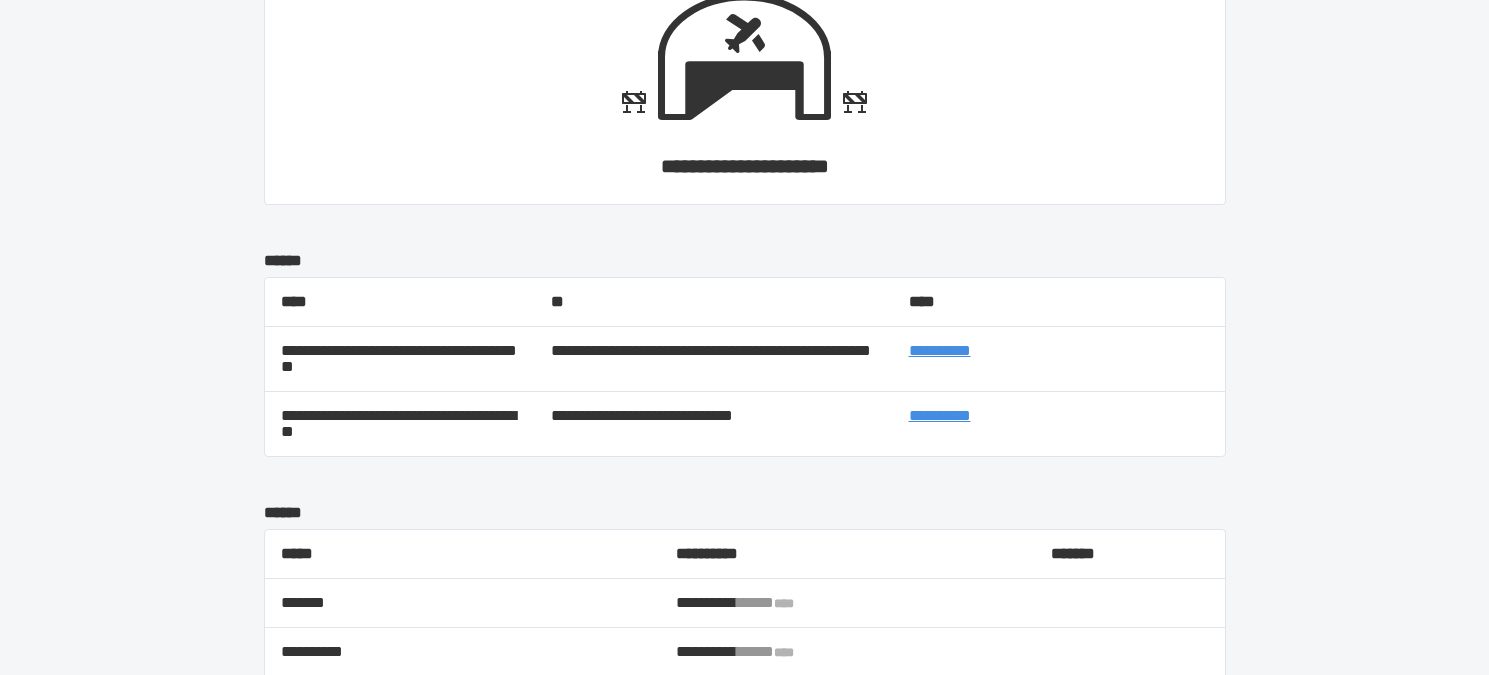 scroll, scrollTop: 1272, scrollLeft: 0, axis: vertical 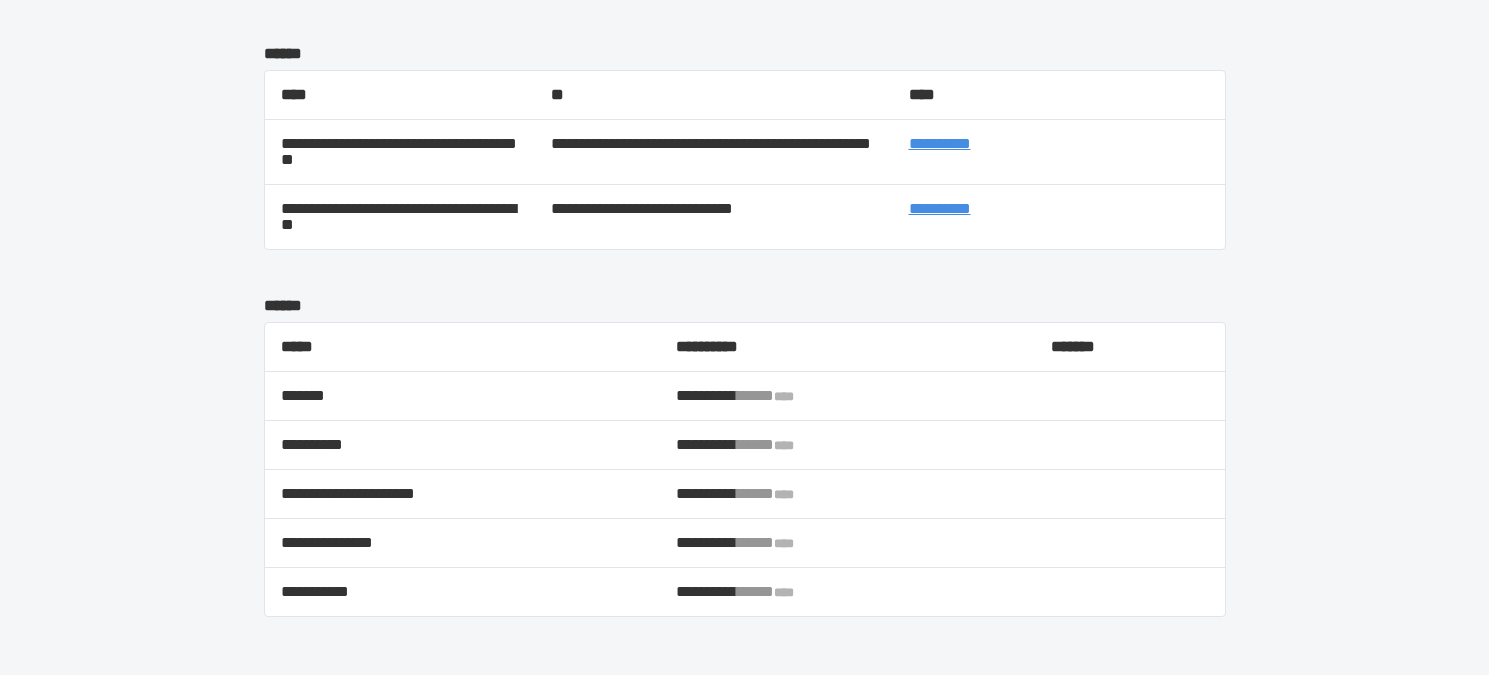 click on "**********" at bounding box center (744, -264) 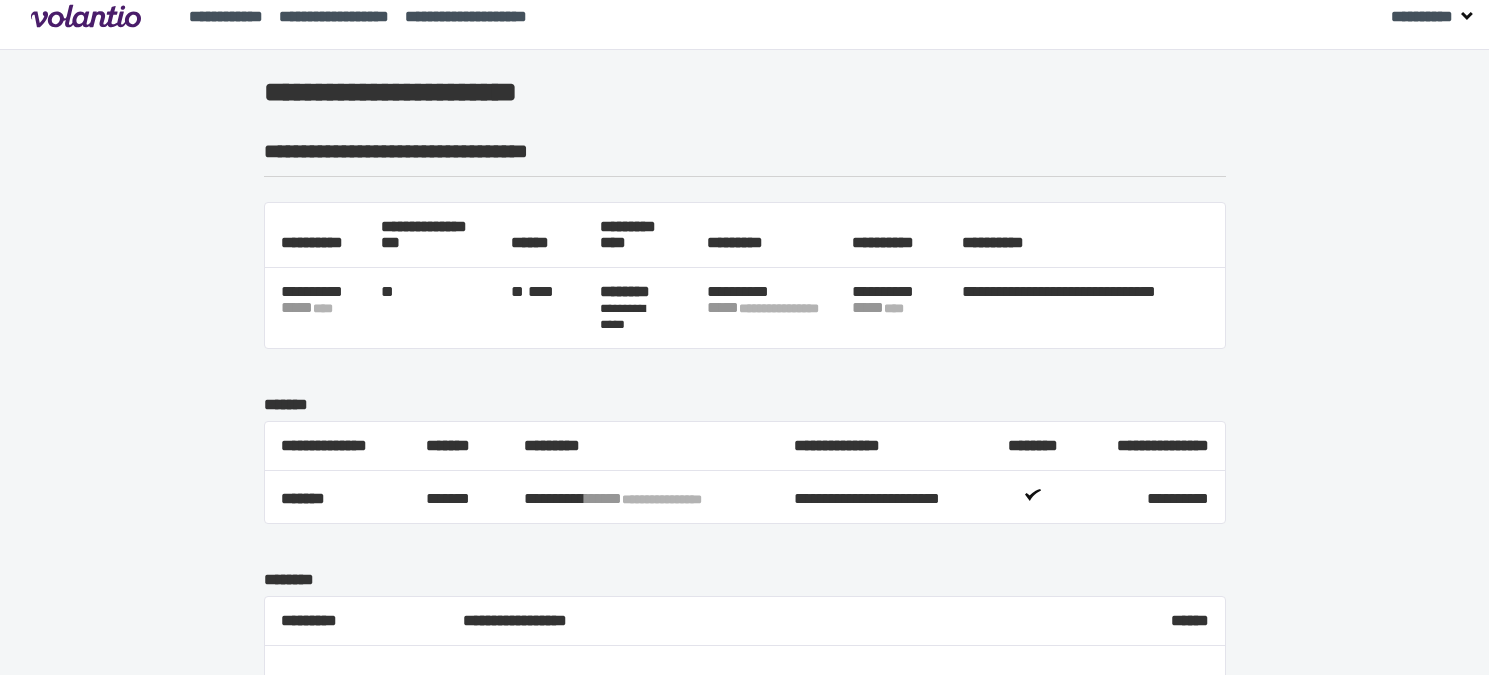 scroll, scrollTop: 0, scrollLeft: 0, axis: both 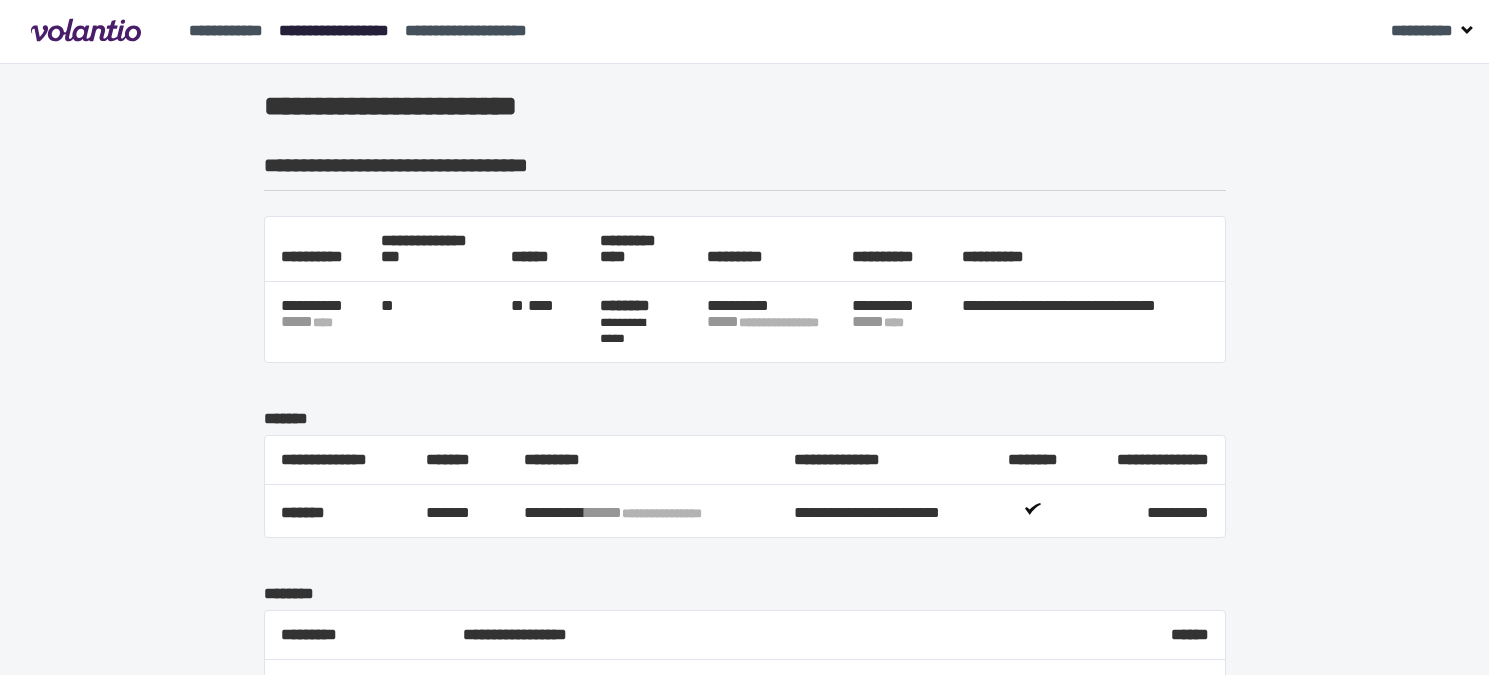 click on "**********" at bounding box center [334, 30] 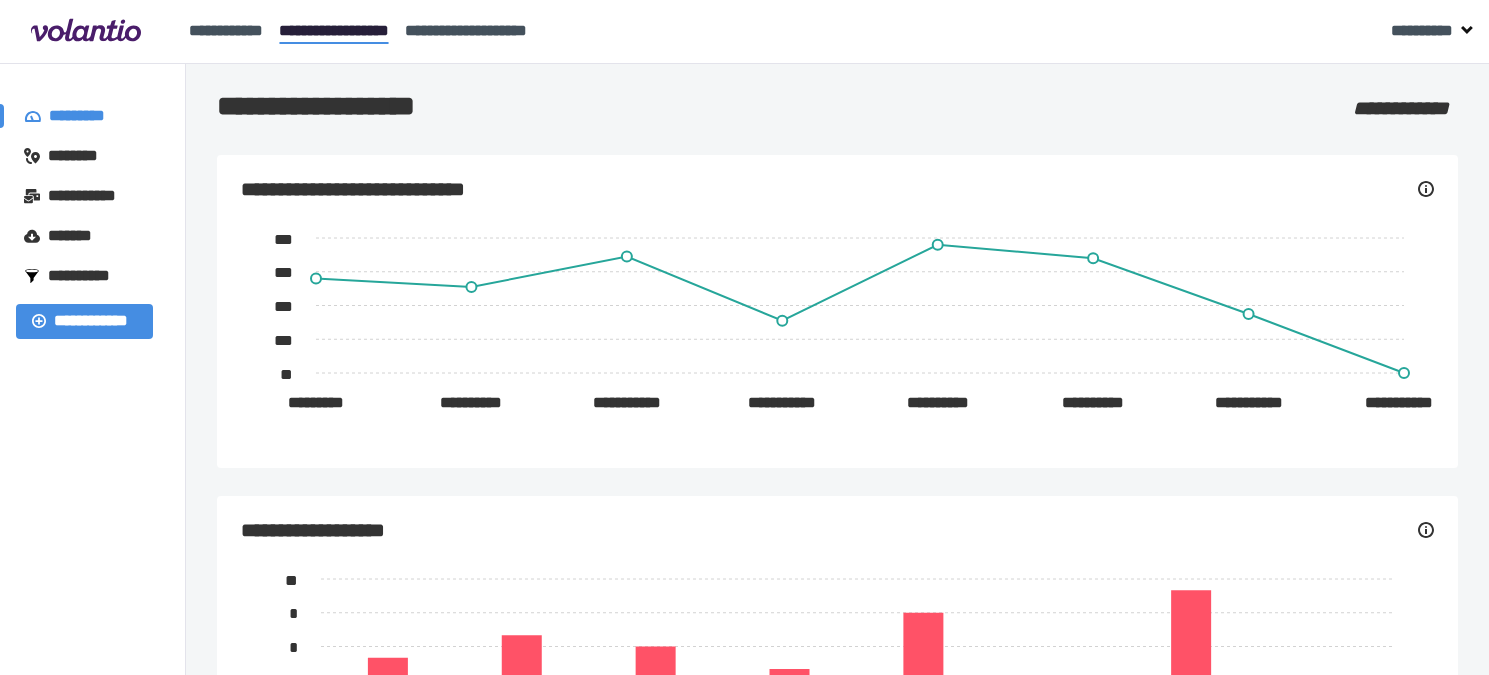 click on "********" at bounding box center [82, 156] 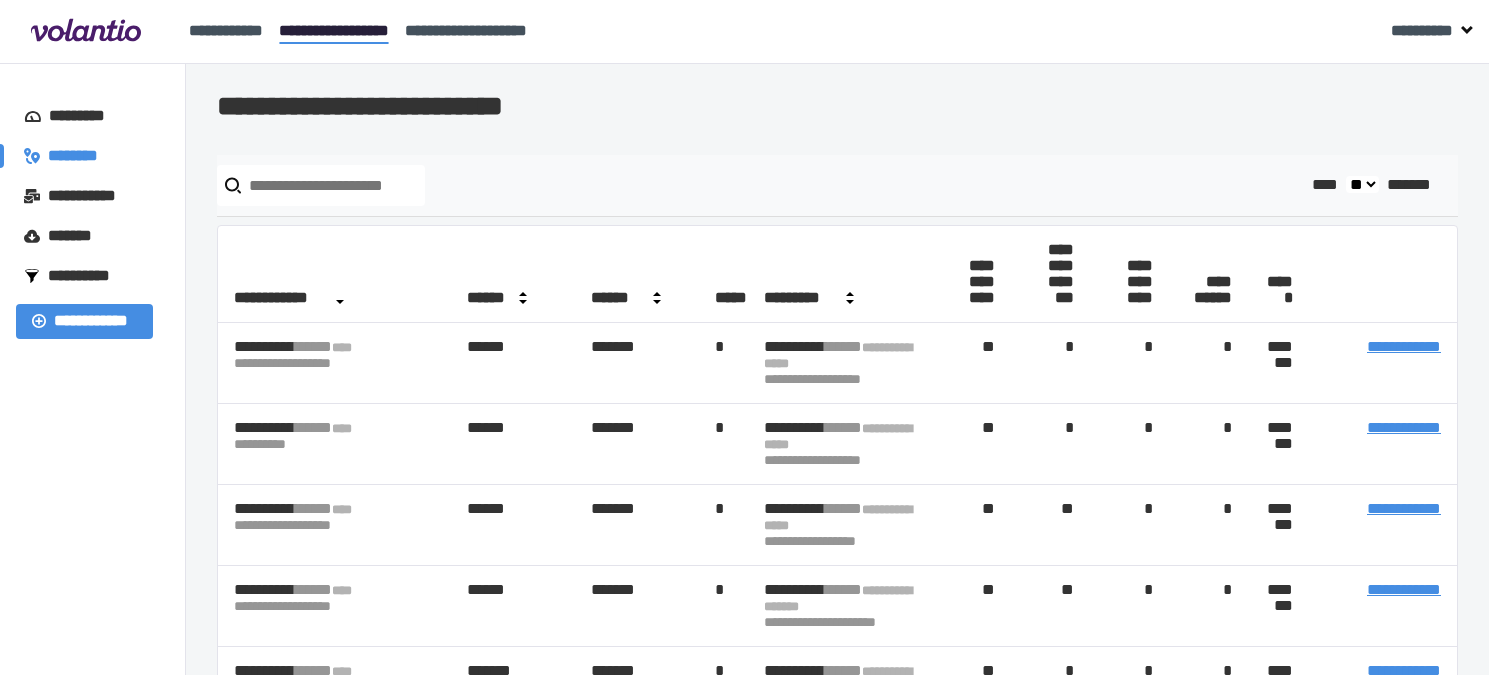 click at bounding box center [321, 185] 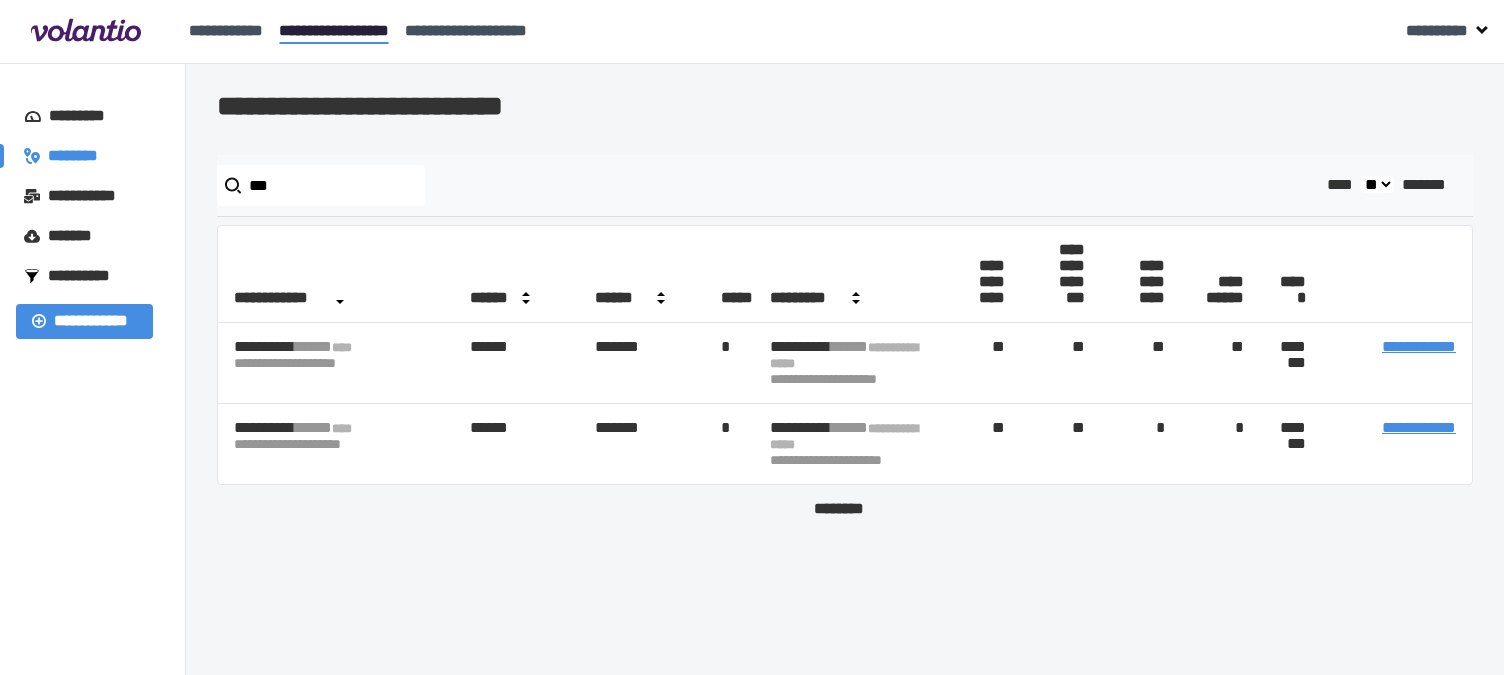 type on "***" 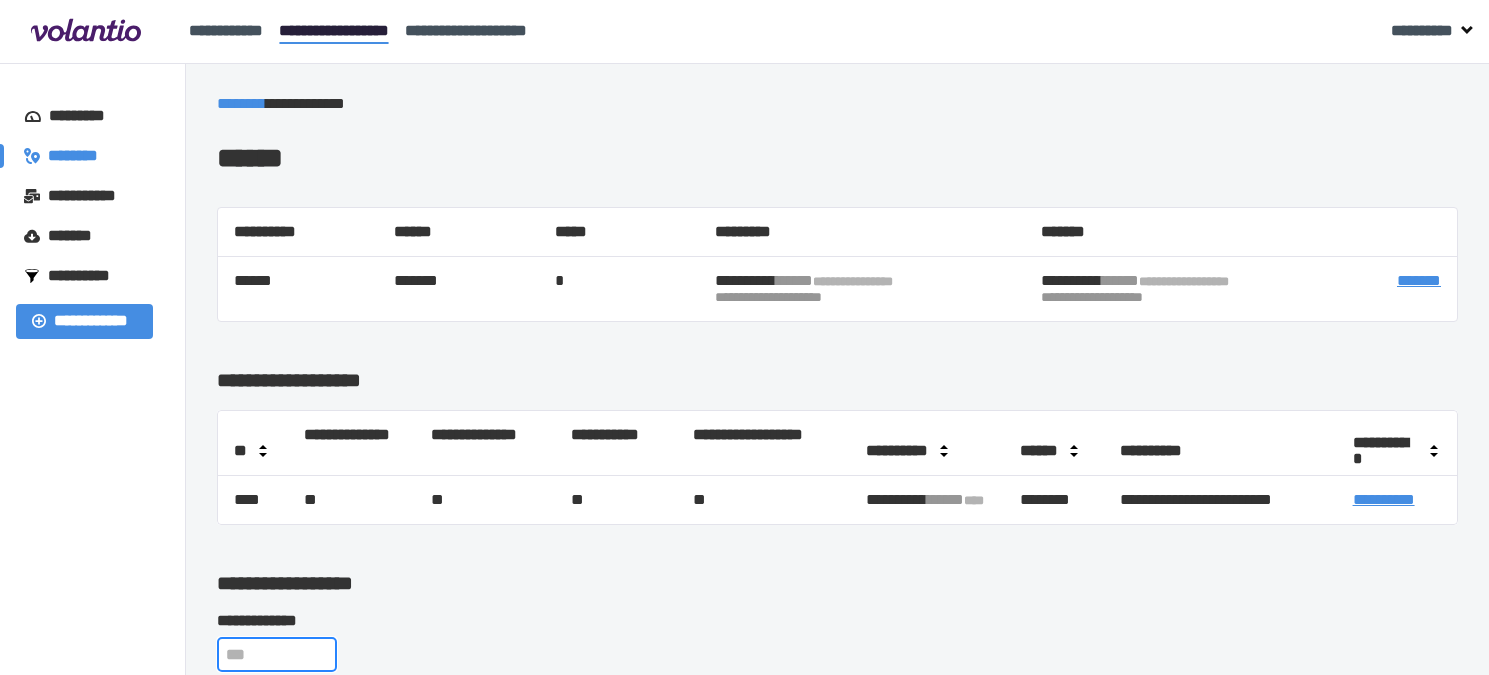 click at bounding box center (277, 654) 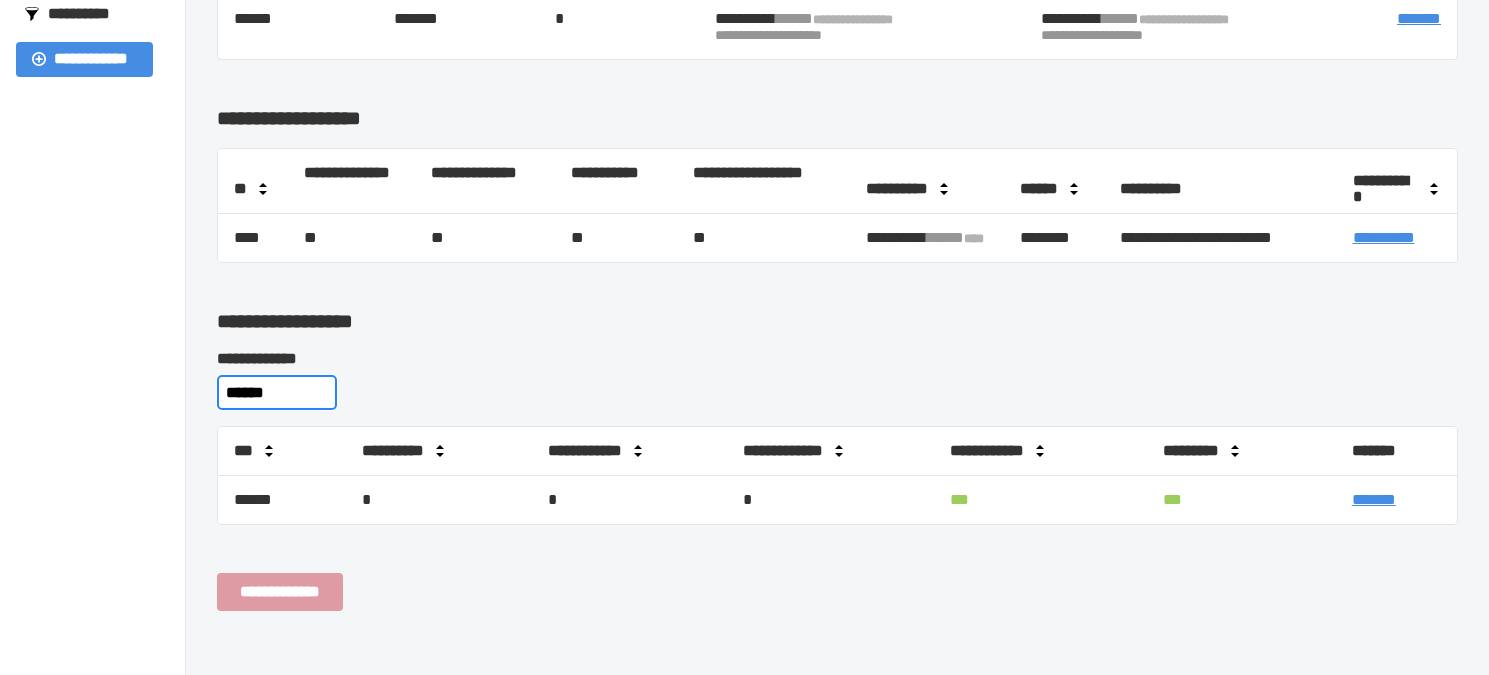 scroll, scrollTop: 285, scrollLeft: 0, axis: vertical 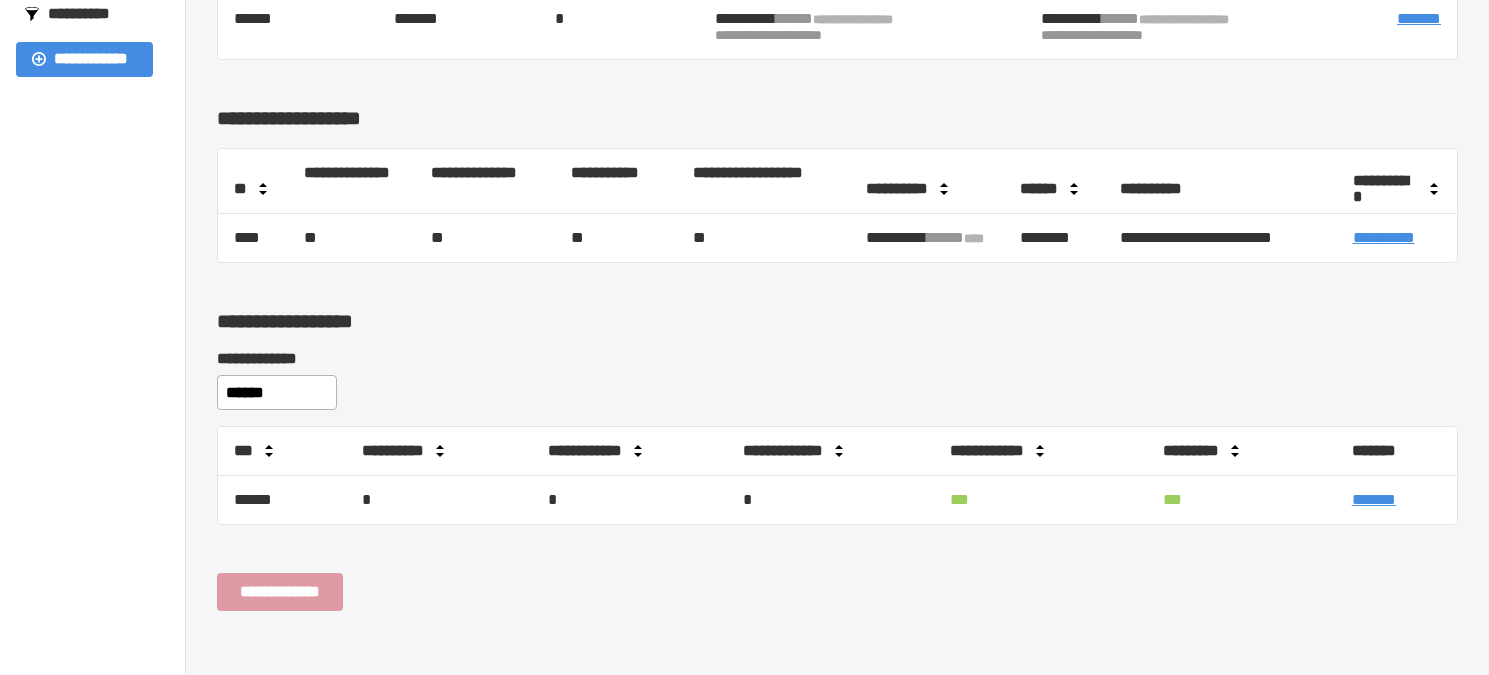 click on "**********" at bounding box center (93, 238) 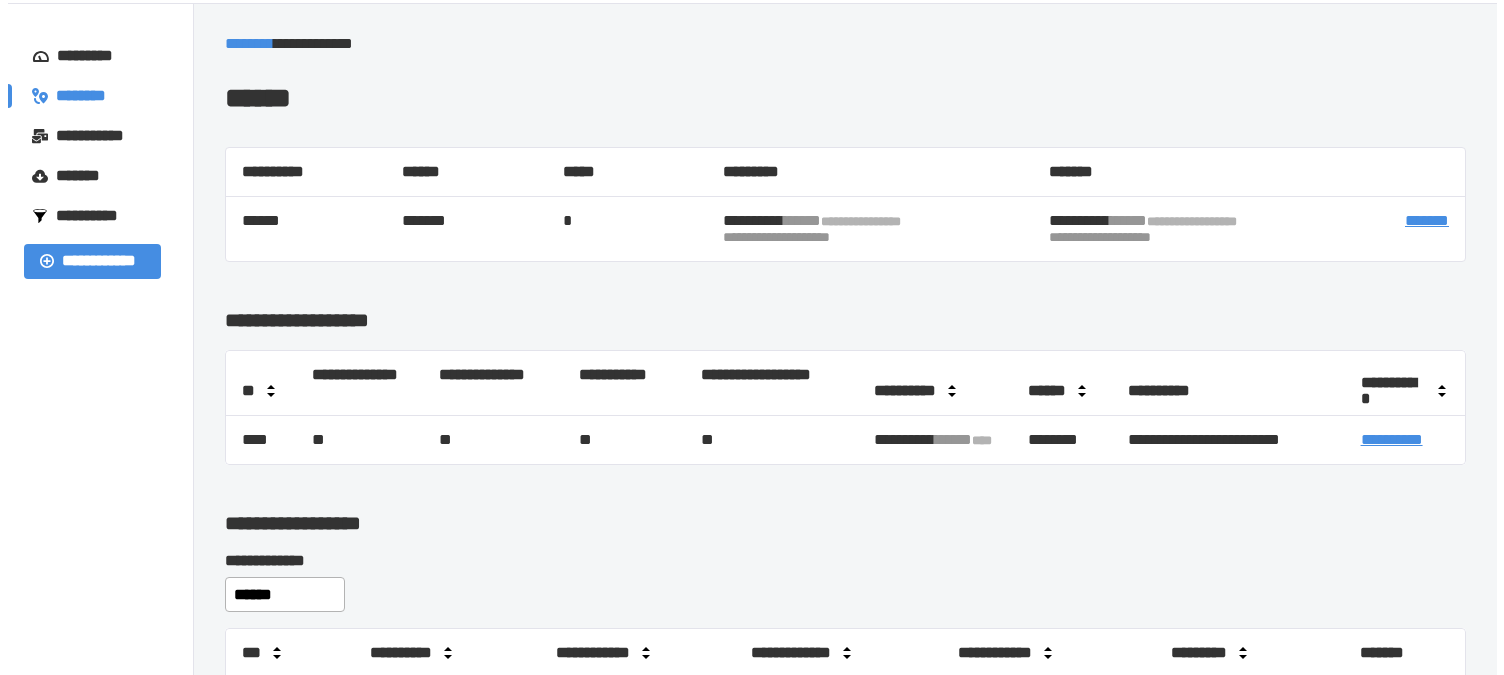 scroll, scrollTop: 0, scrollLeft: 0, axis: both 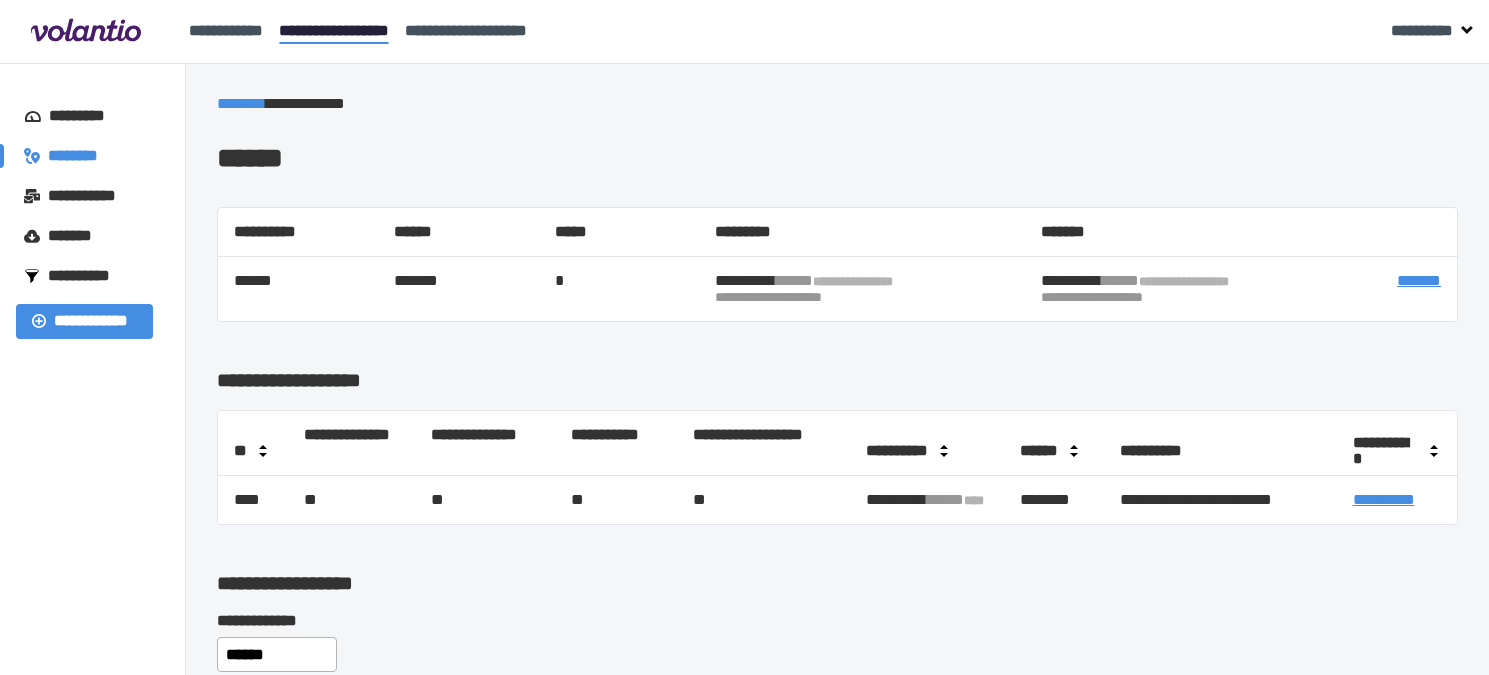 click on "********" at bounding box center [82, 156] 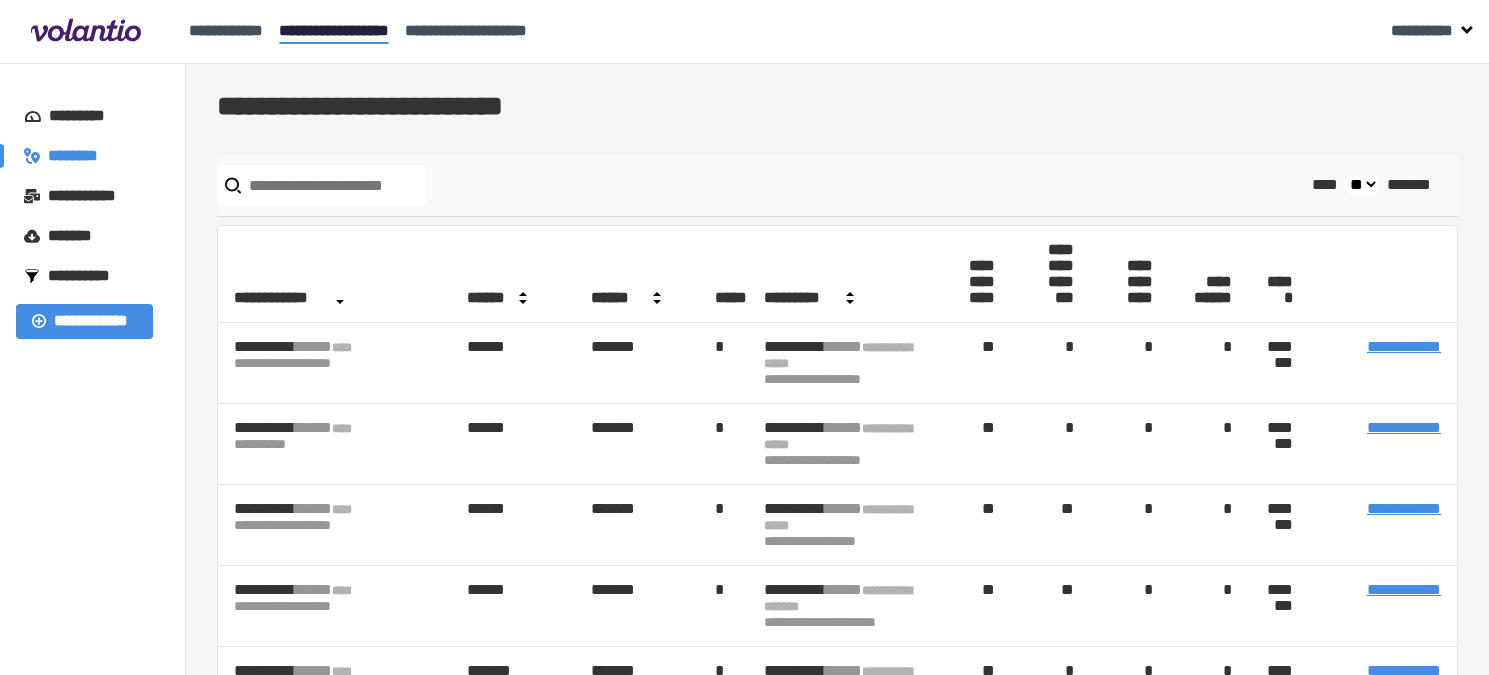 click on "**********" at bounding box center [334, 30] 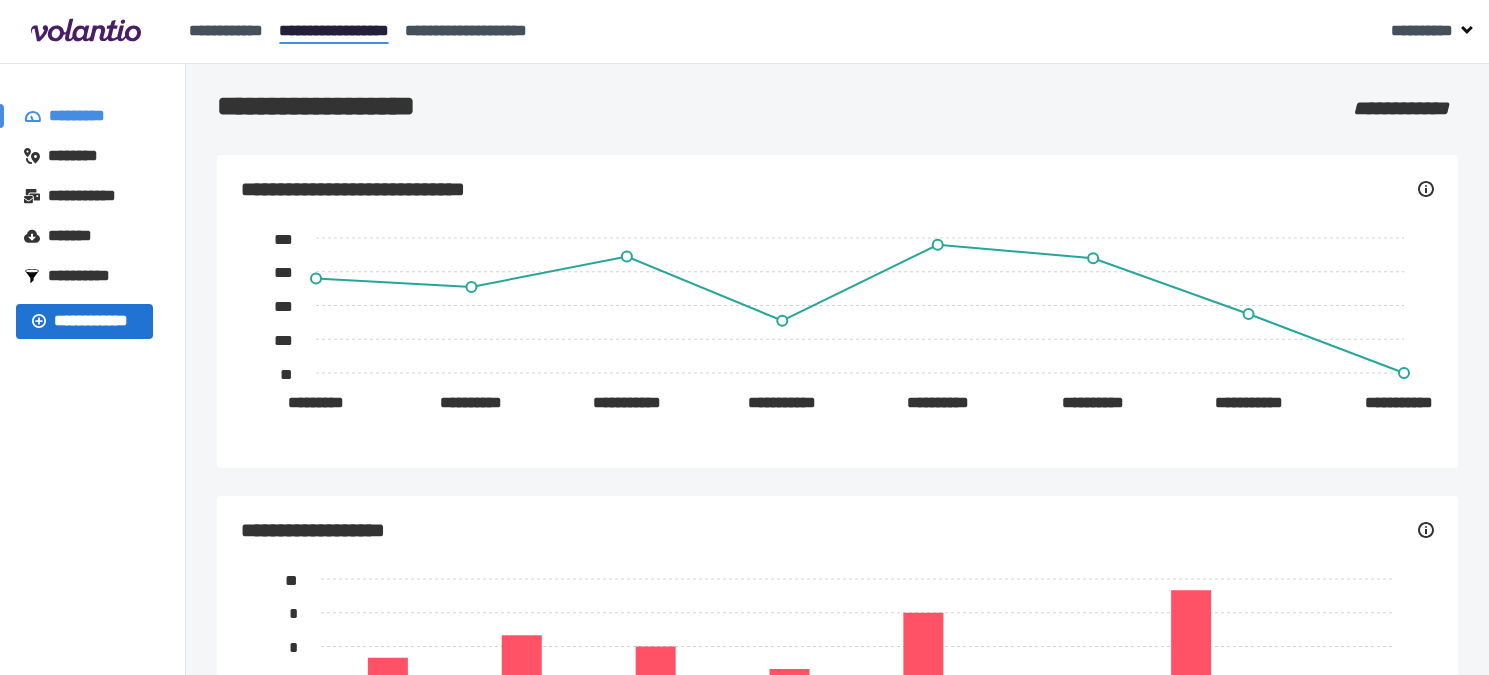 click on "**********" at bounding box center (95, 321) 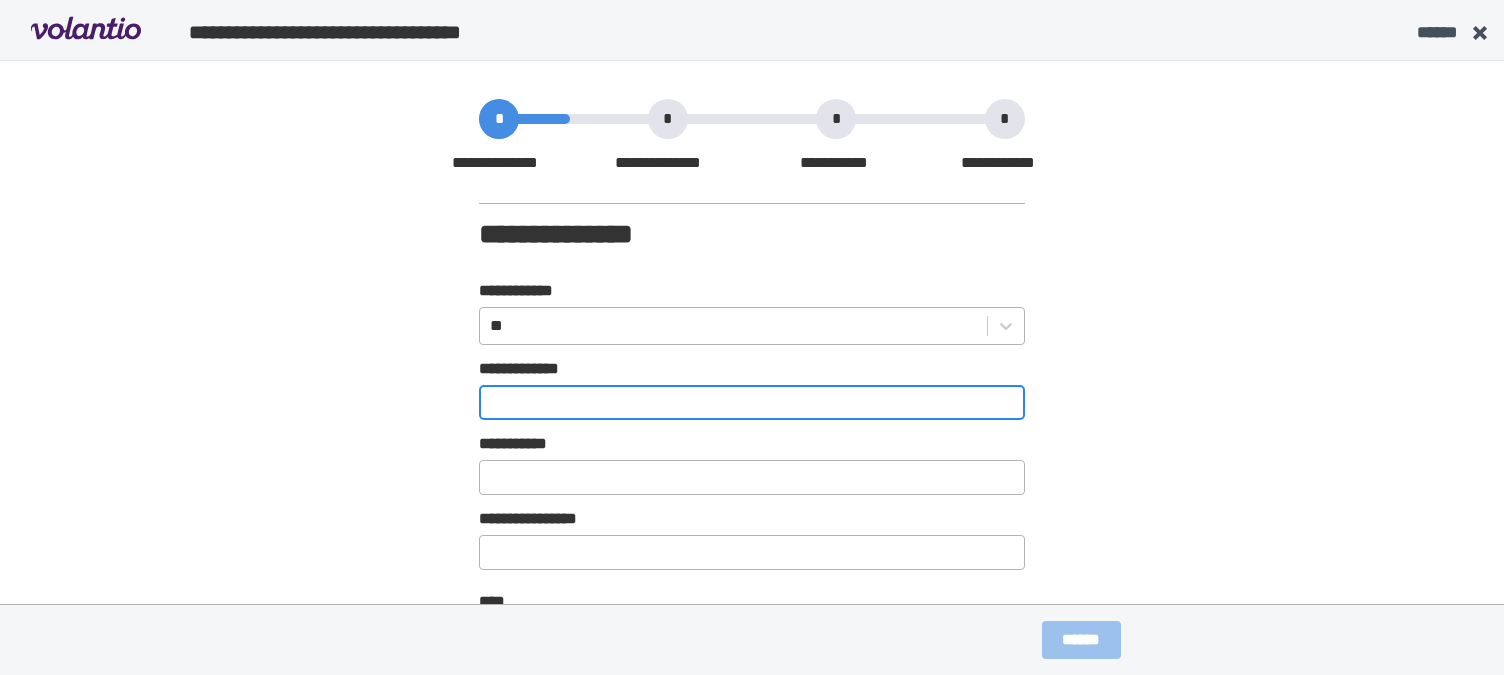 click on "**********" at bounding box center (752, 402) 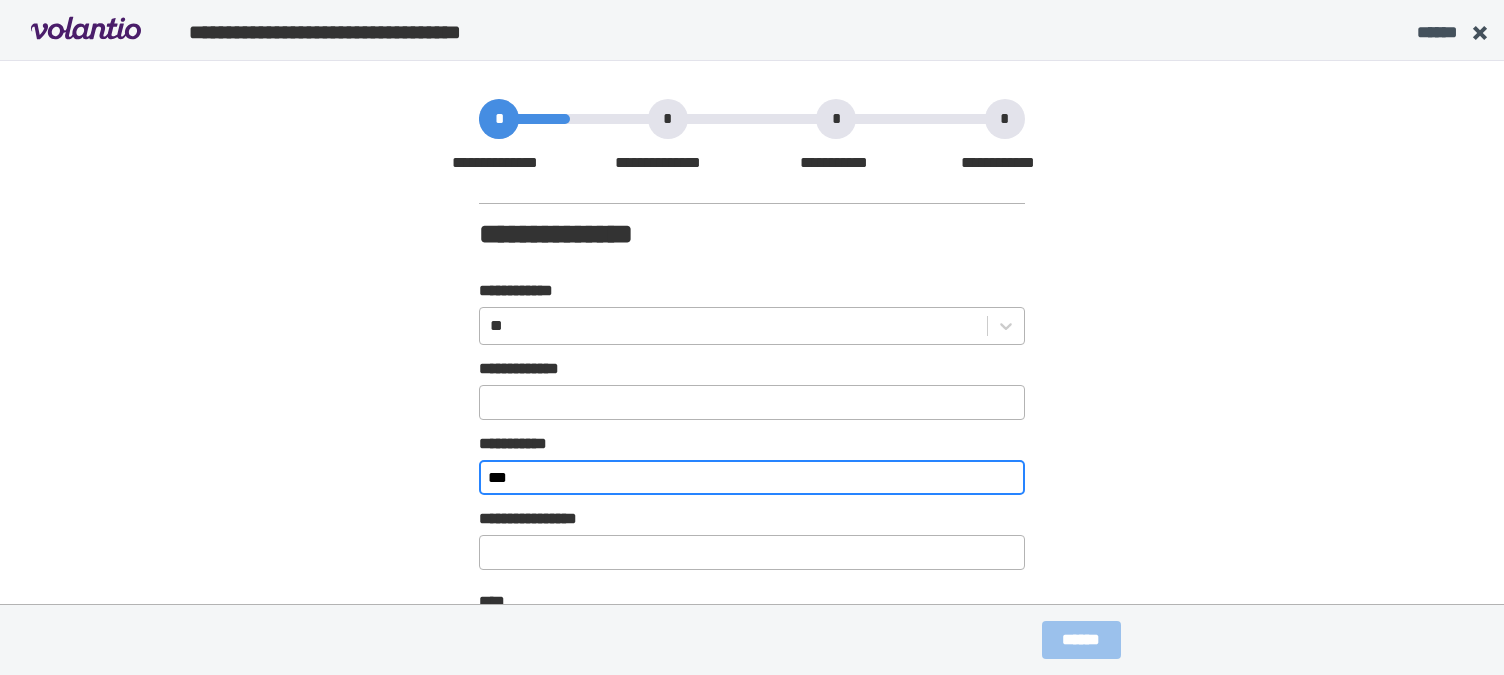 type on "***" 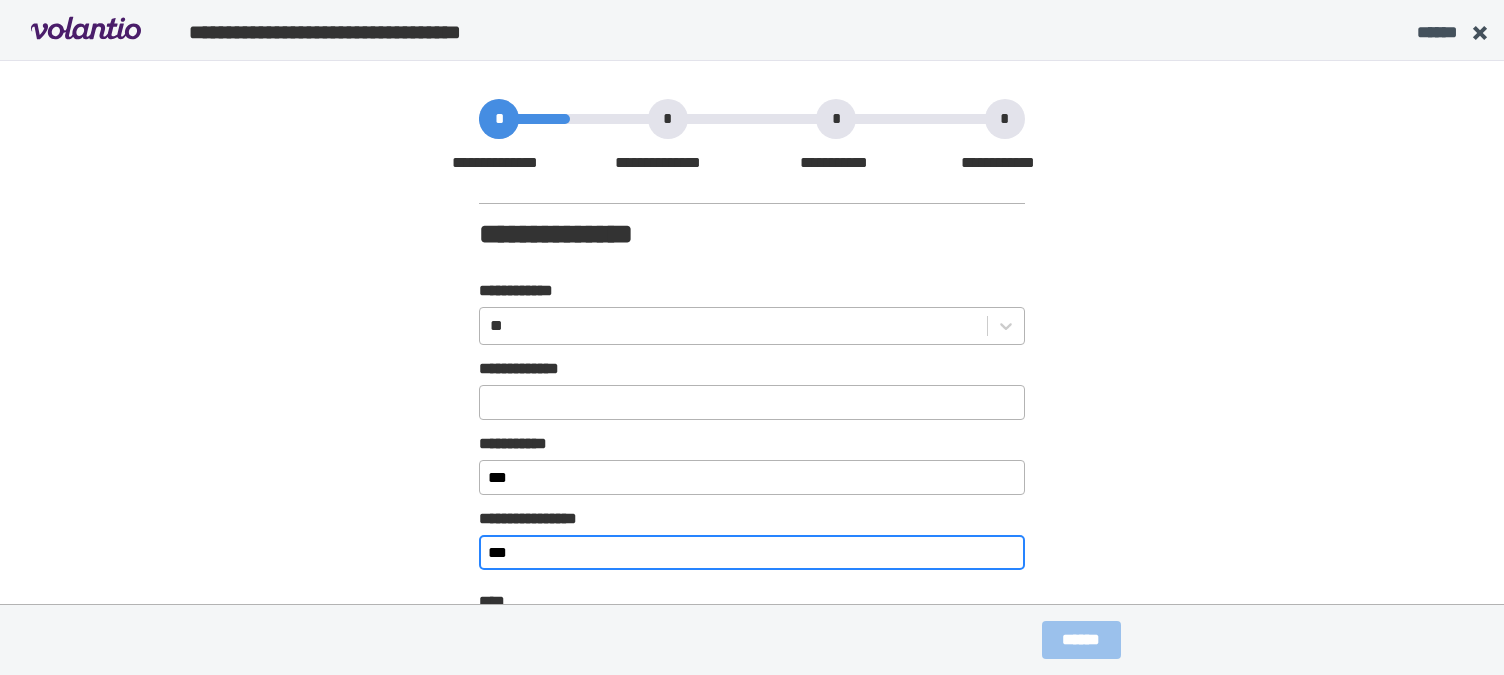 type on "***" 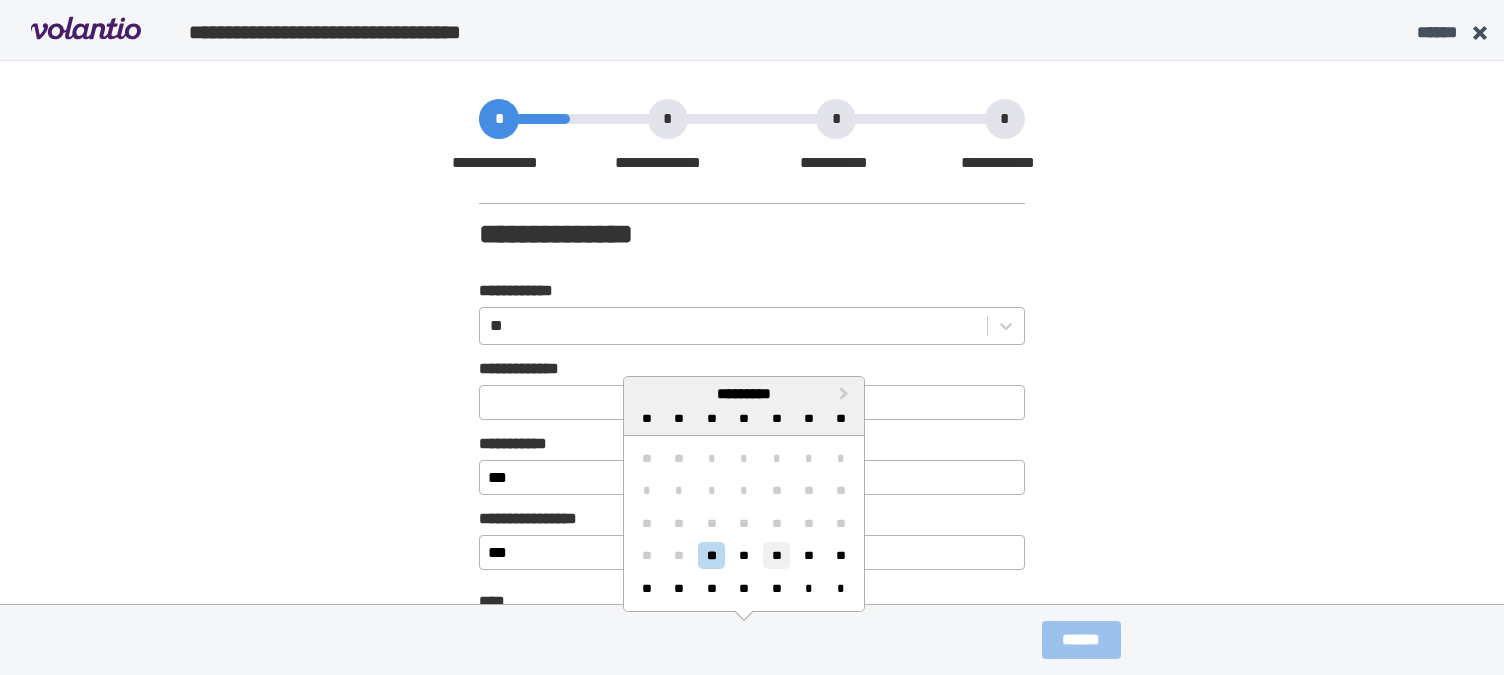 click on "**" at bounding box center [776, 555] 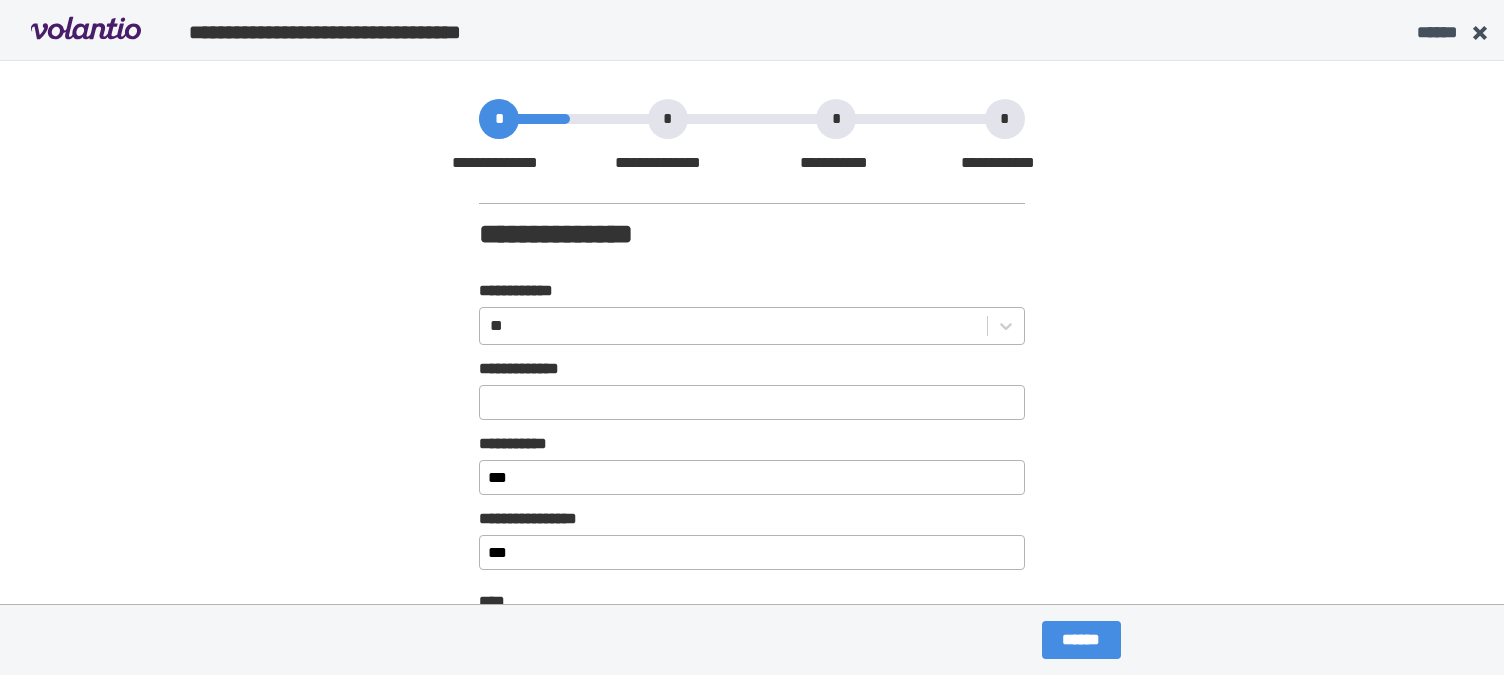 click on "**********" at bounding box center [752, 368] 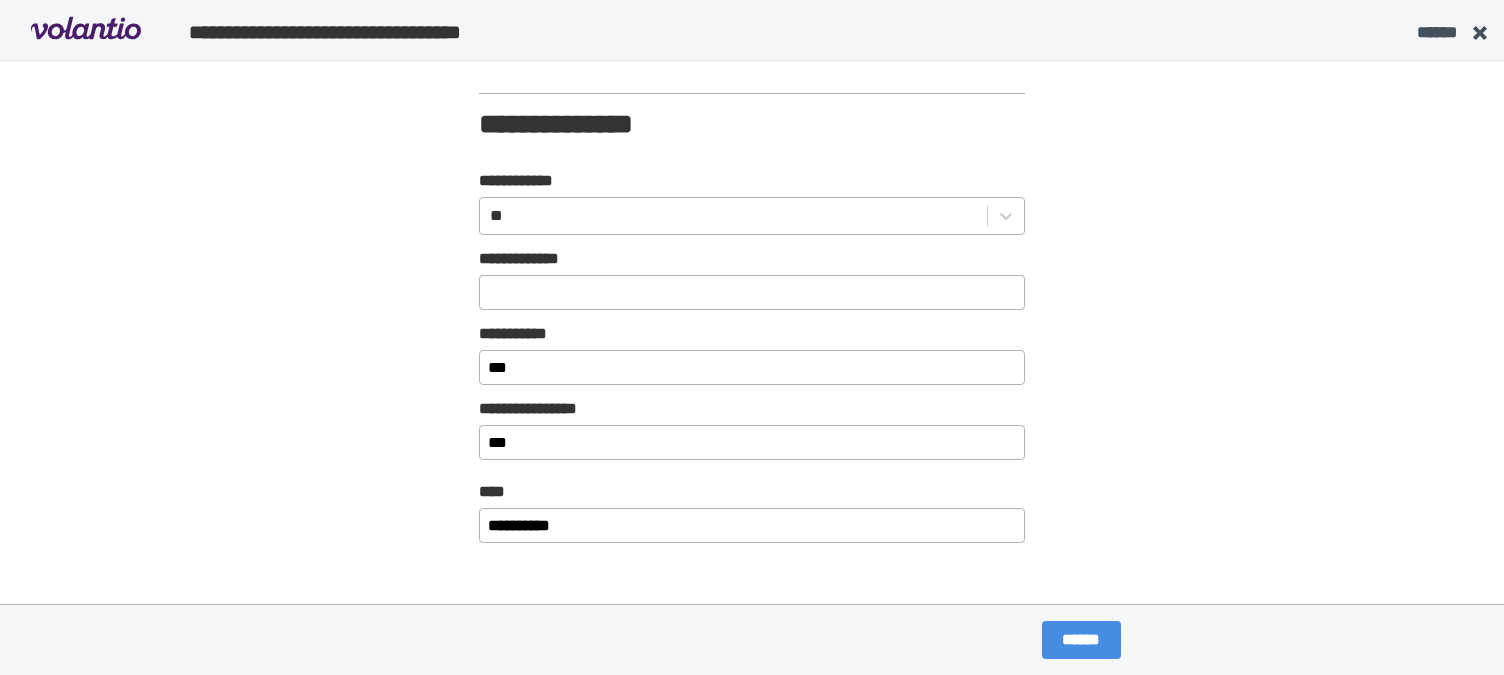 scroll, scrollTop: 120, scrollLeft: 0, axis: vertical 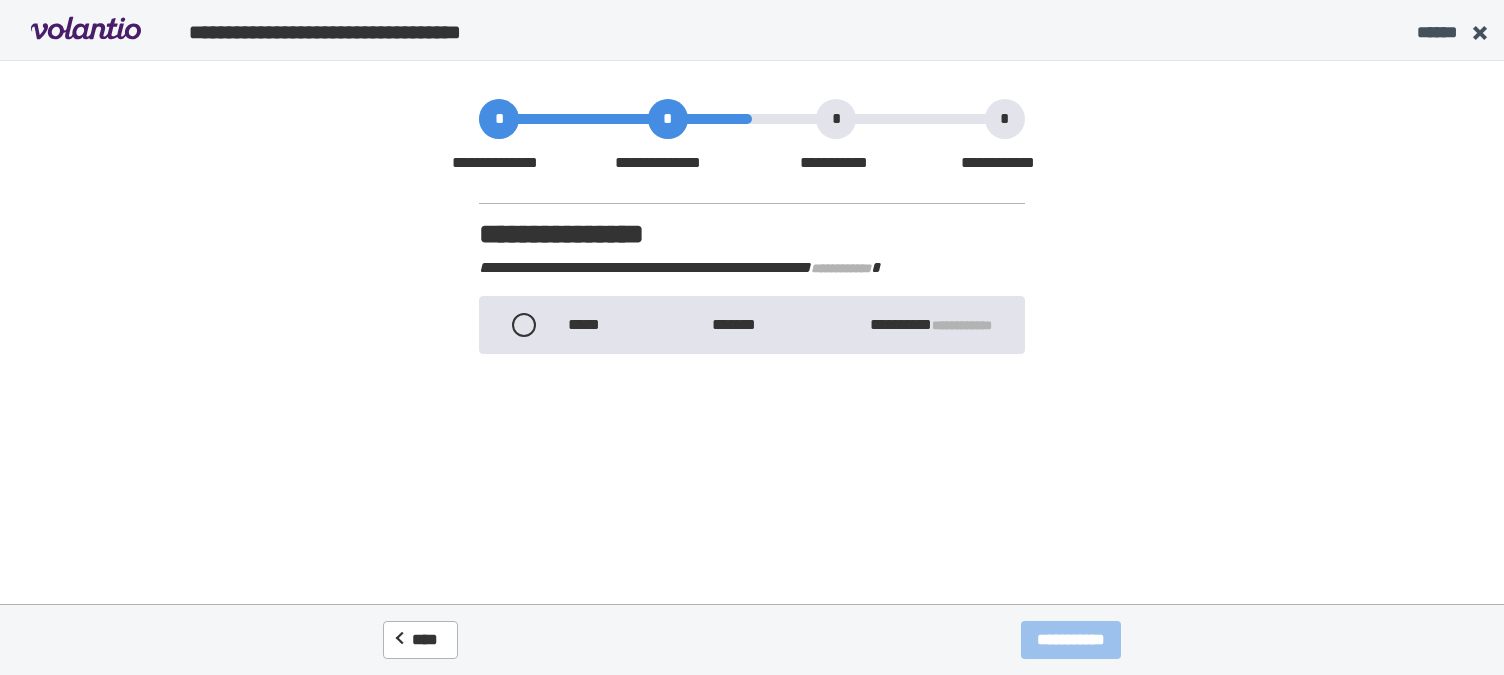 click at bounding box center [524, 325] 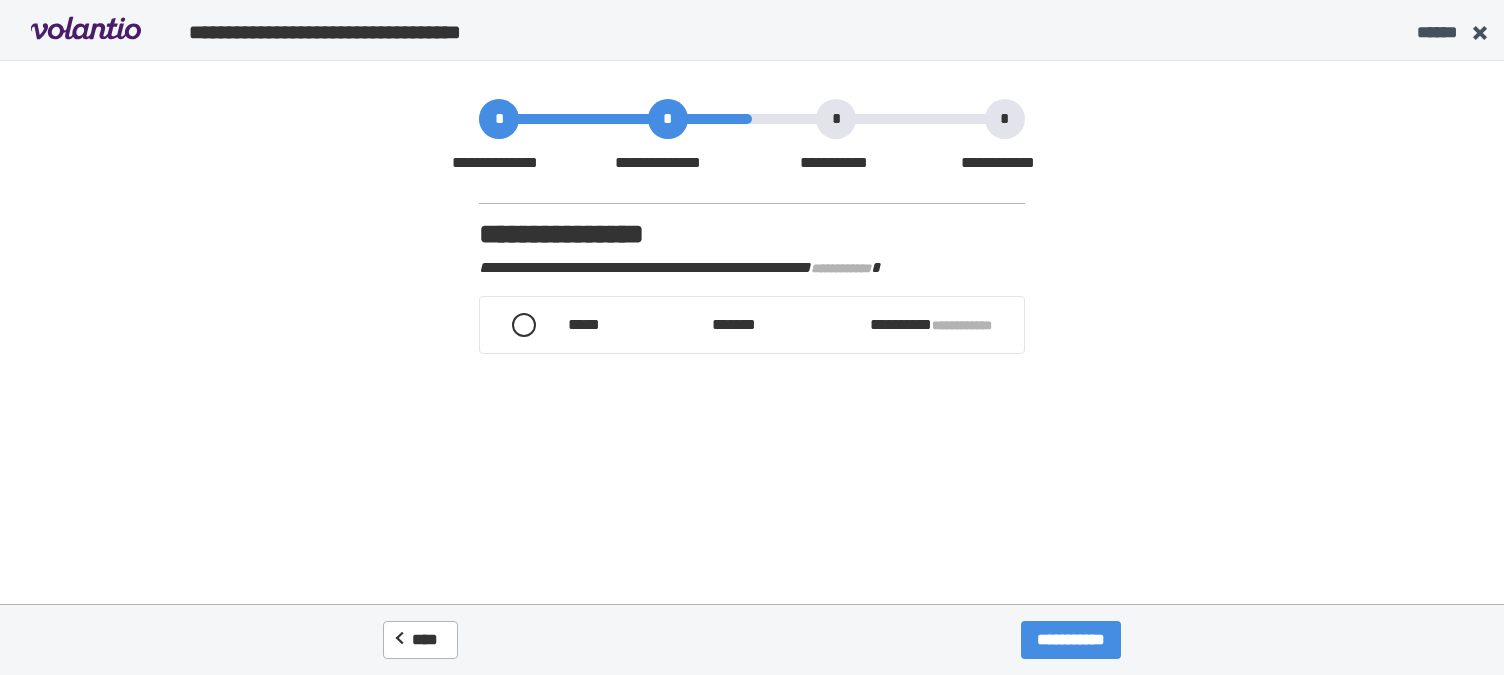 click on "**********" at bounding box center [1071, 640] 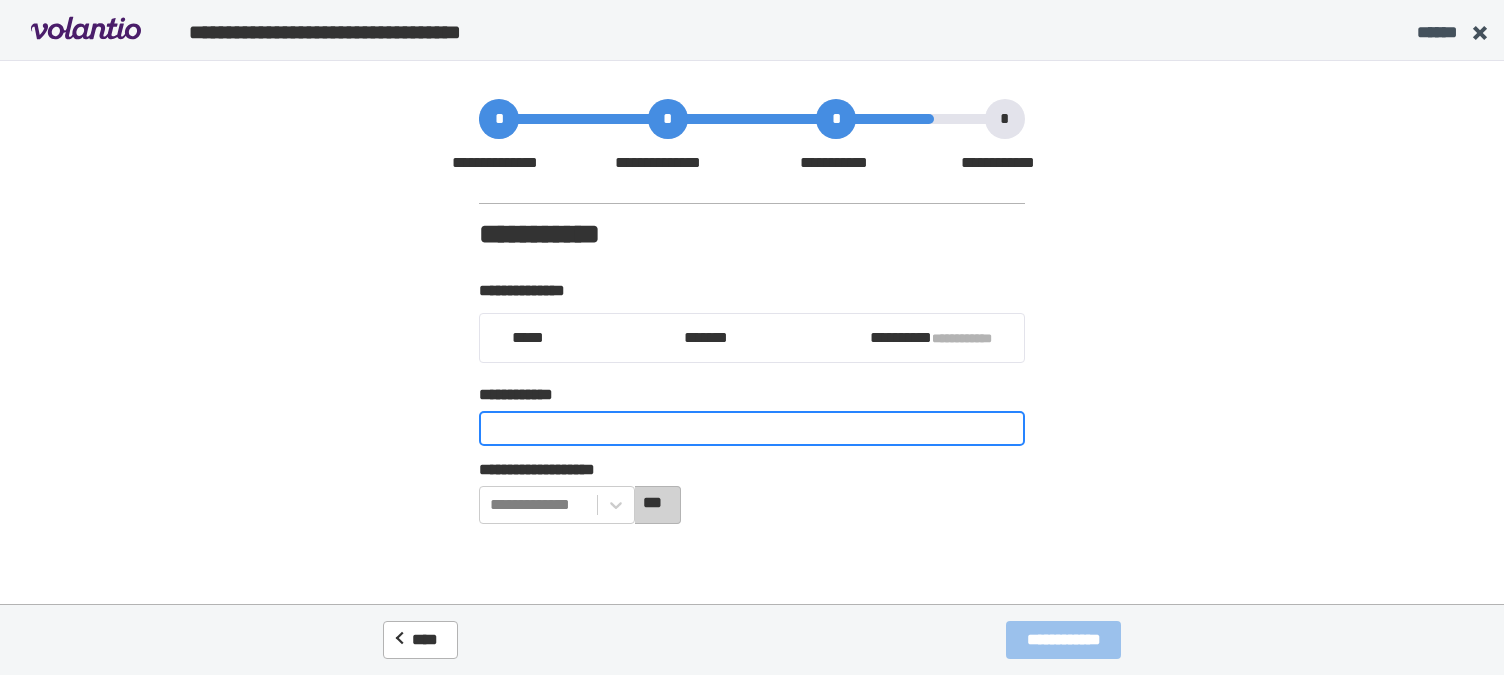 click on "**********" at bounding box center [752, 428] 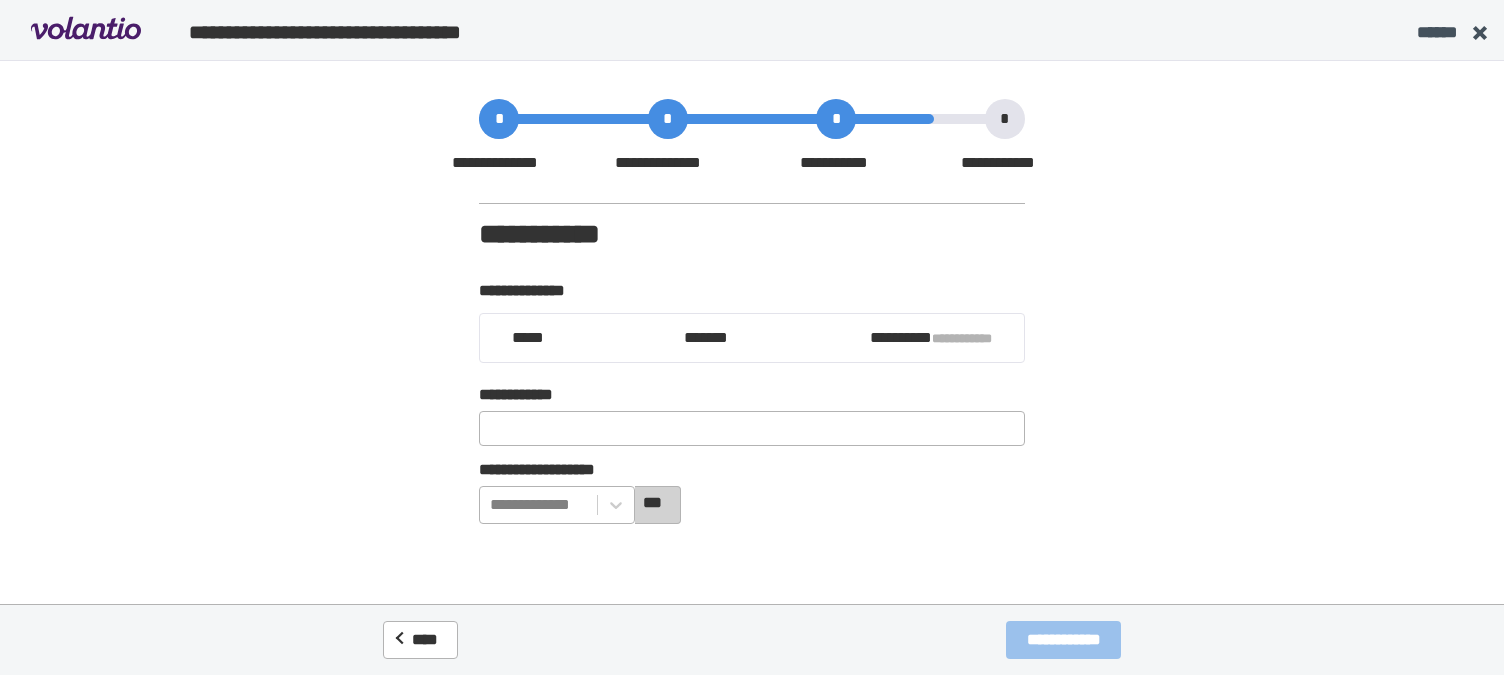 click on "**********" at bounding box center [557, 505] 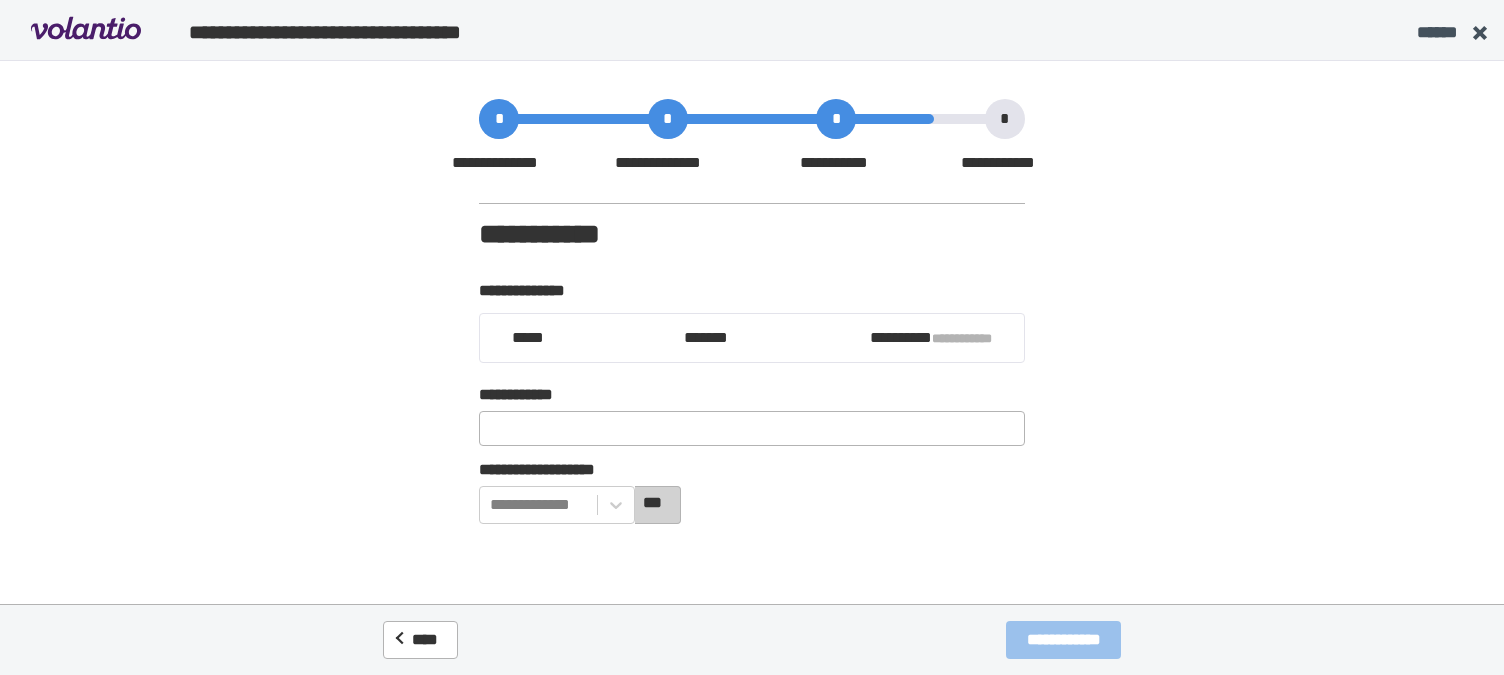 scroll, scrollTop: 0, scrollLeft: 0, axis: both 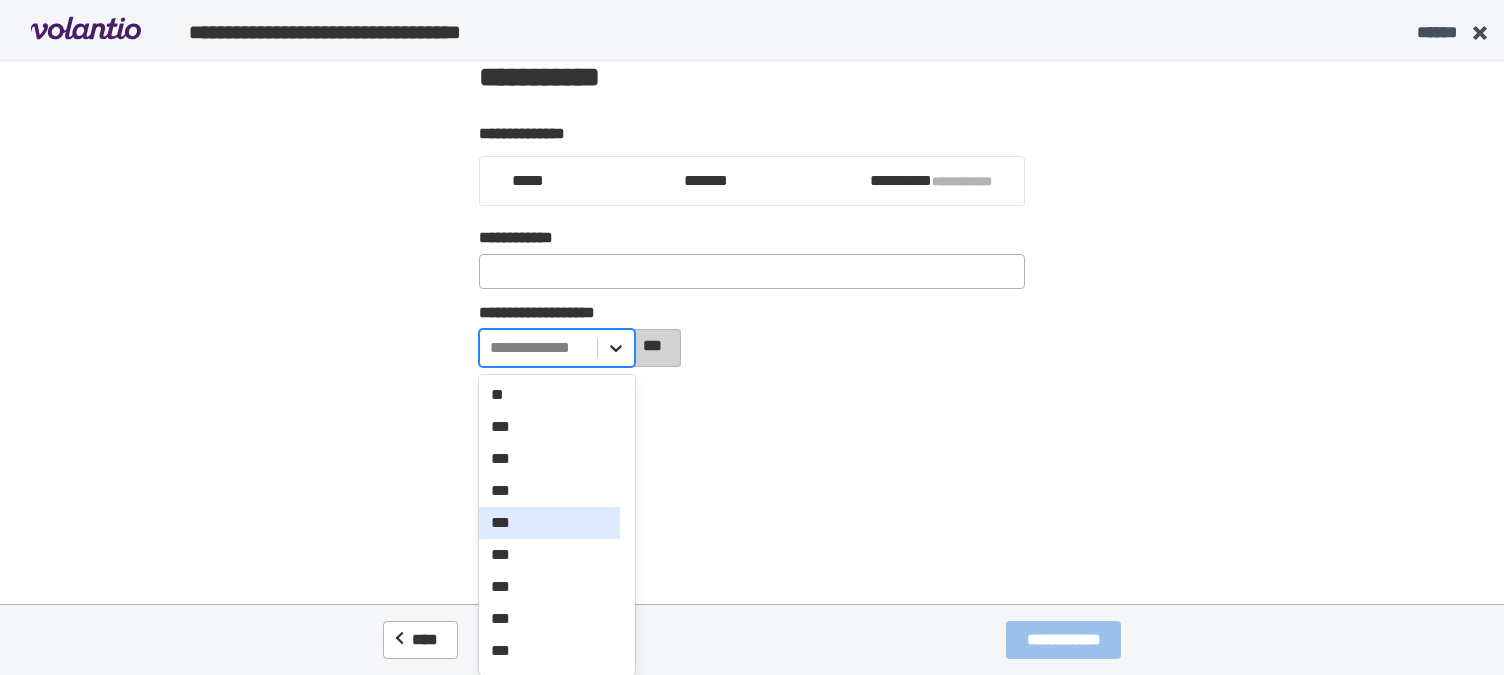 click on "**********" at bounding box center [557, 348] 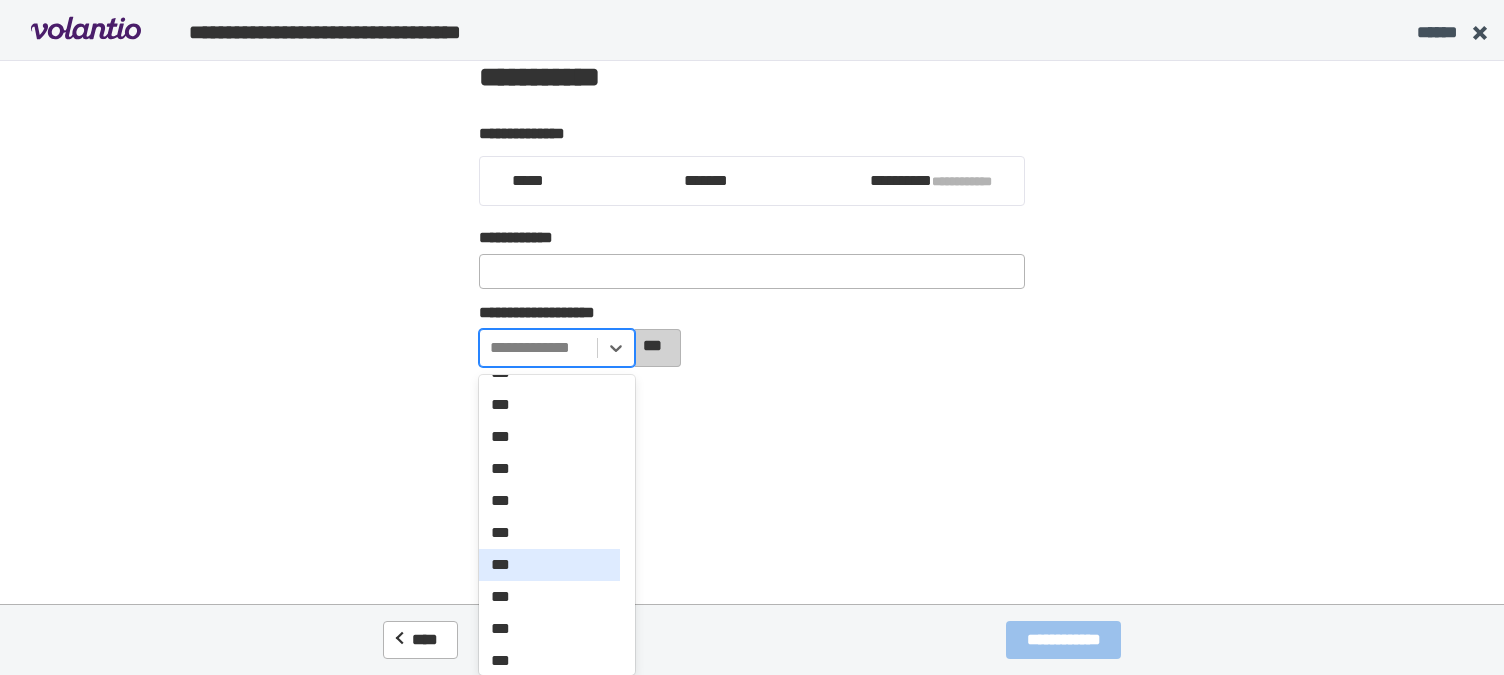 scroll, scrollTop: 100, scrollLeft: 0, axis: vertical 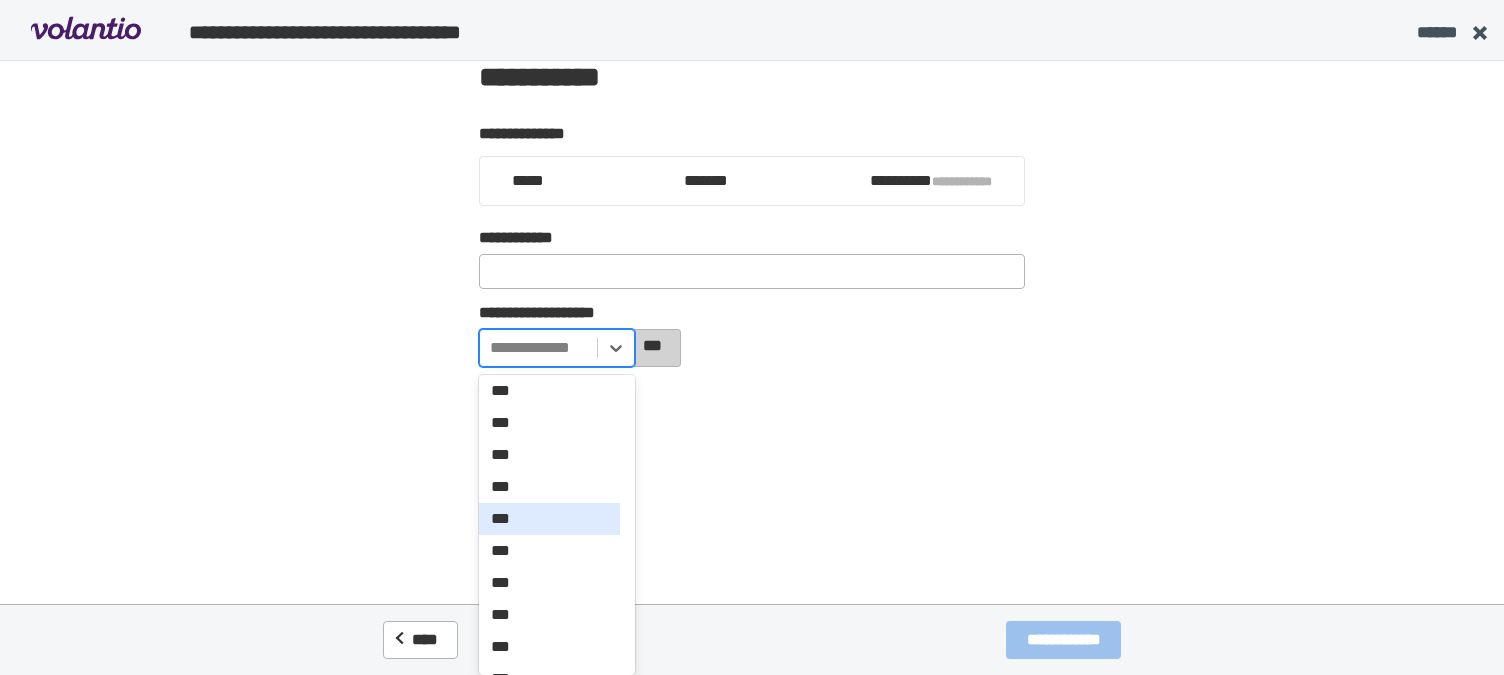 click on "***" at bounding box center (549, 519) 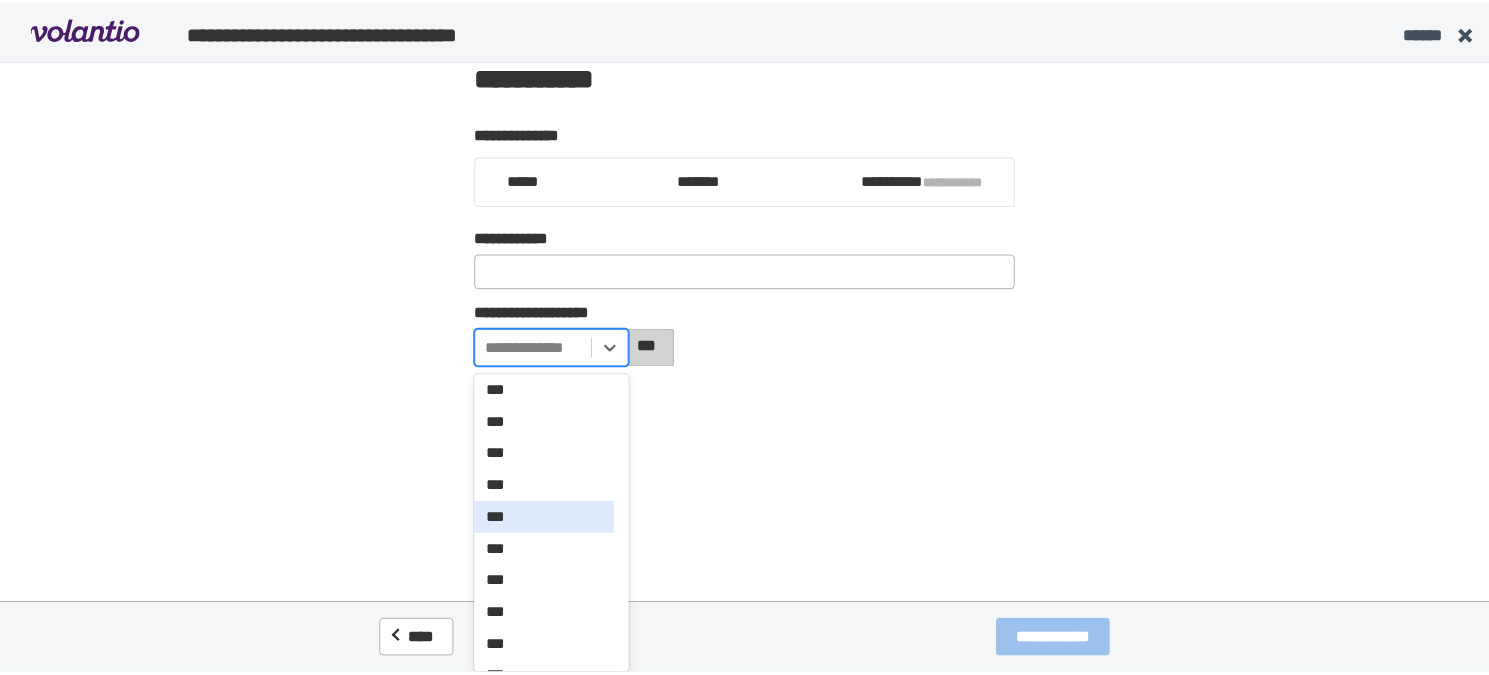 scroll, scrollTop: 0, scrollLeft: 0, axis: both 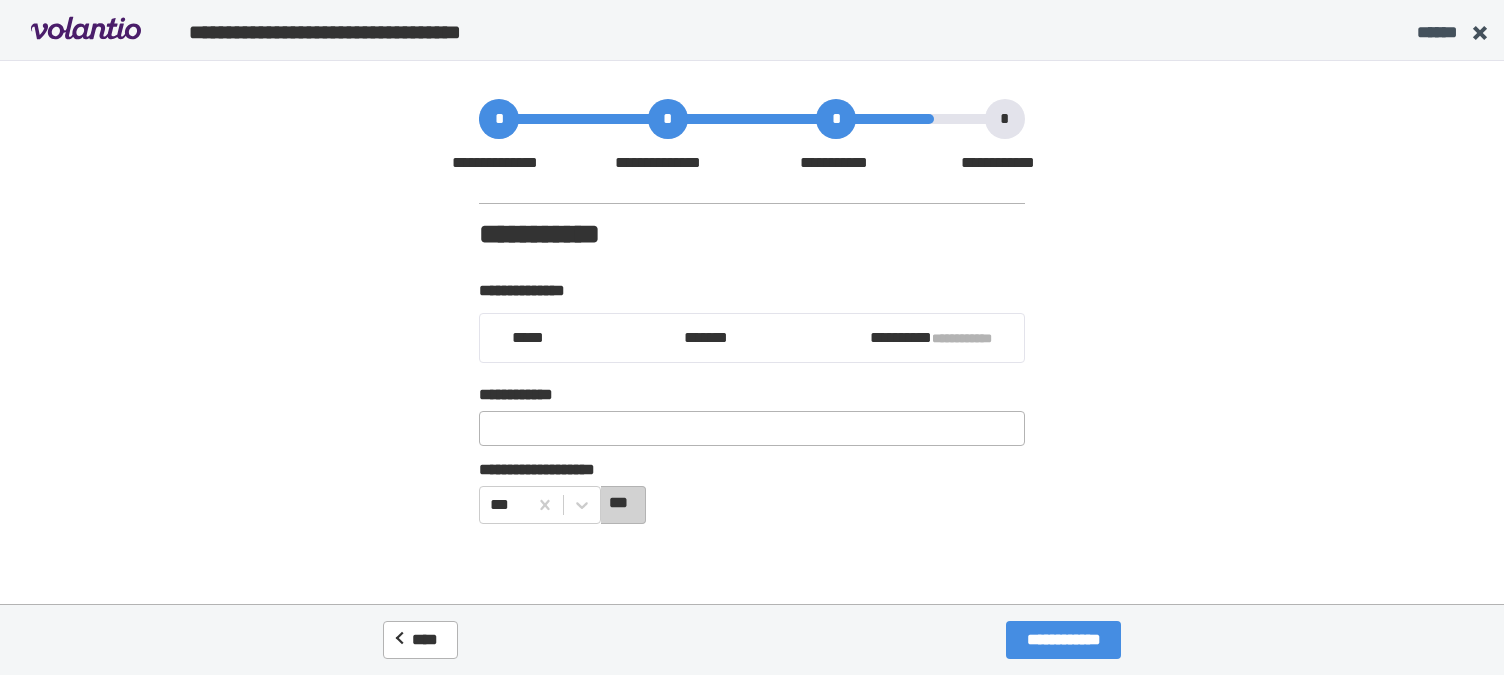 click on "**********" at bounding box center [752, 368] 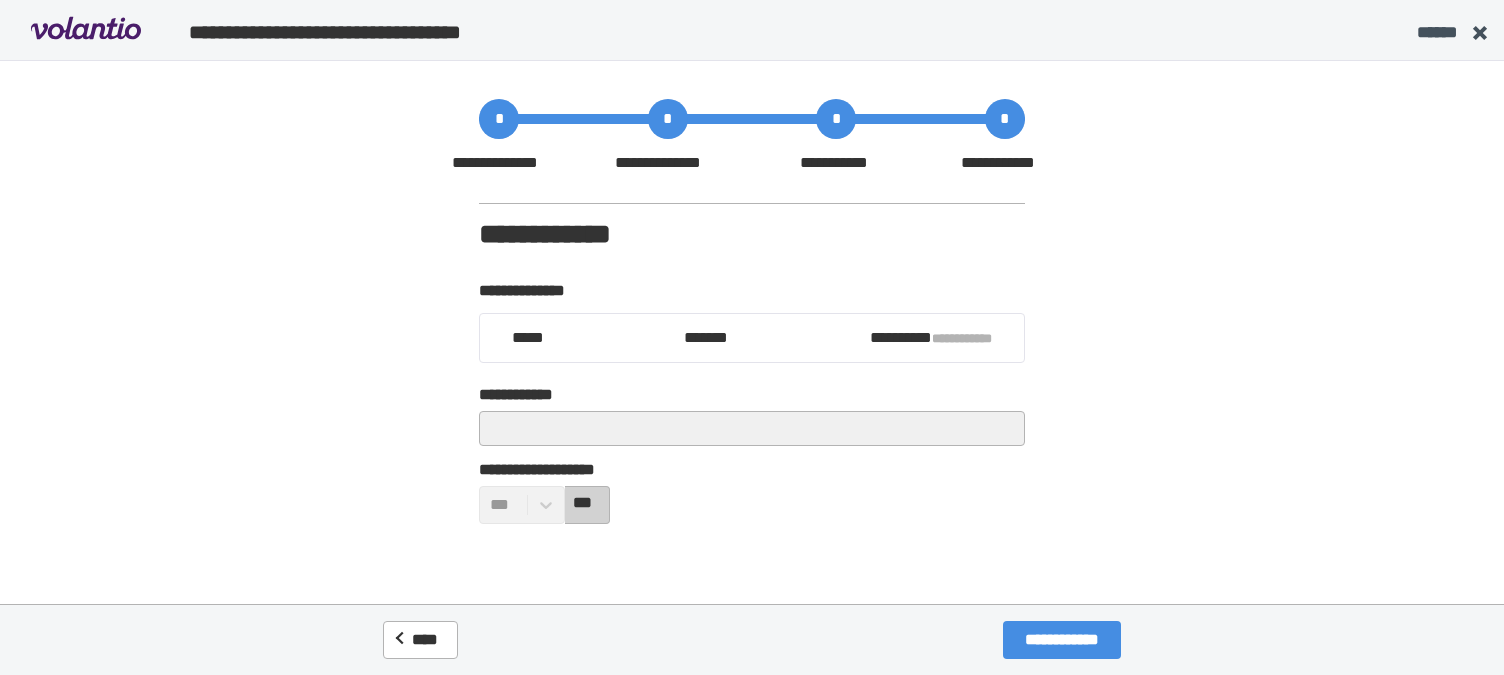 click on "**********" at bounding box center (1062, 640) 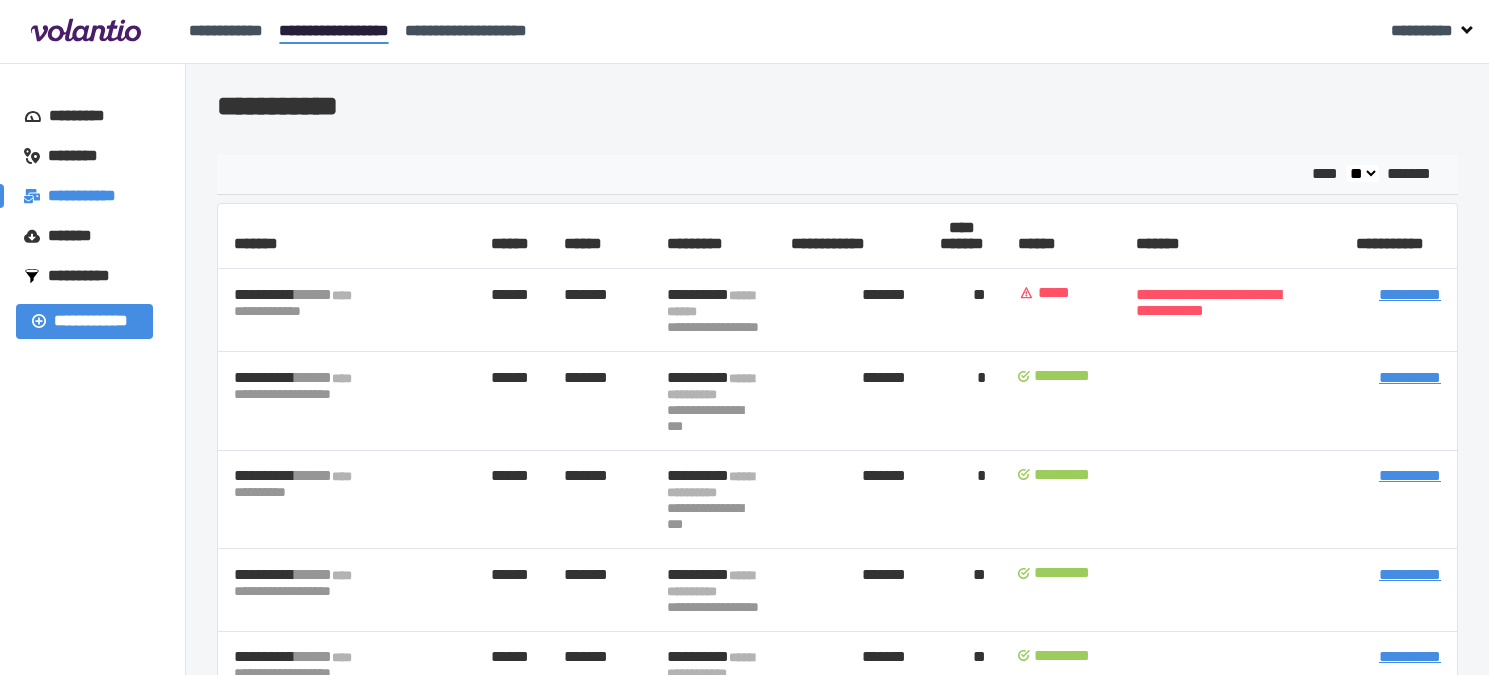 click on "**********" at bounding box center [1410, 294] 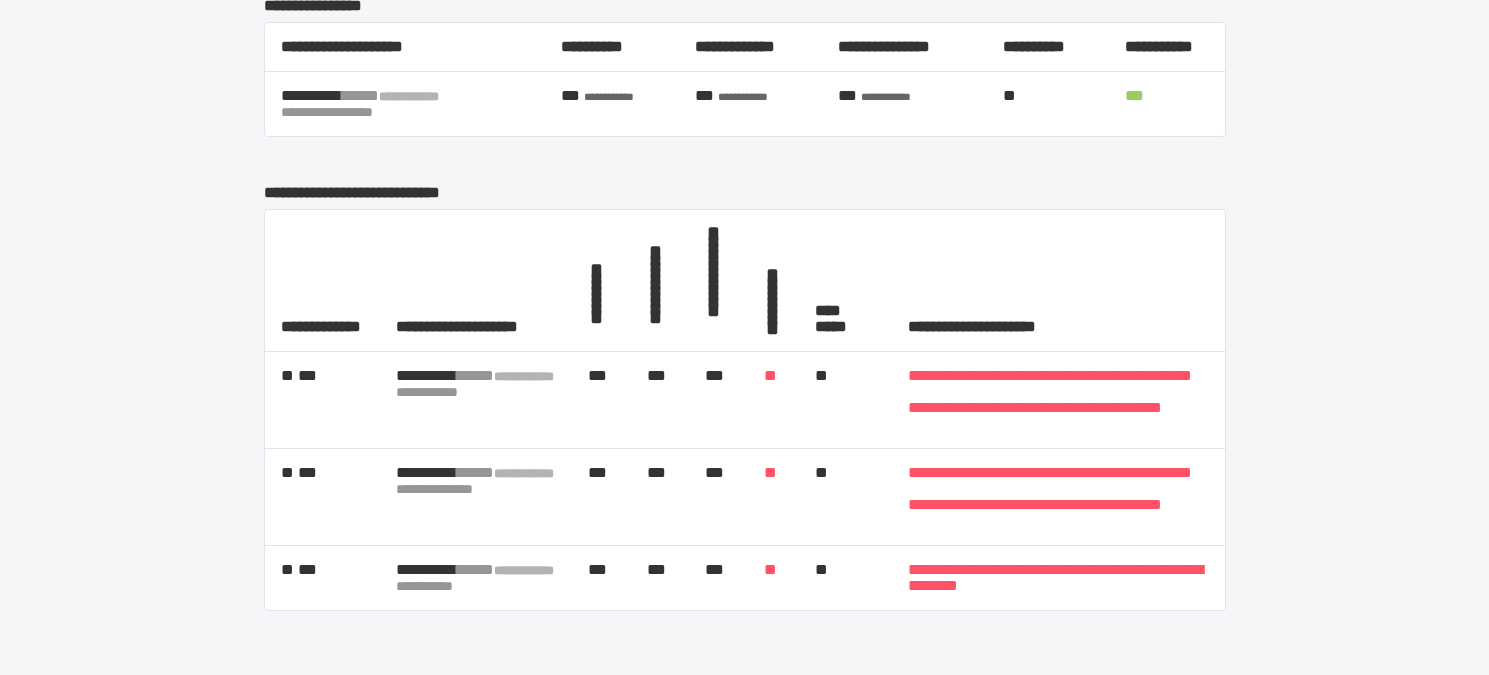 scroll, scrollTop: 294, scrollLeft: 0, axis: vertical 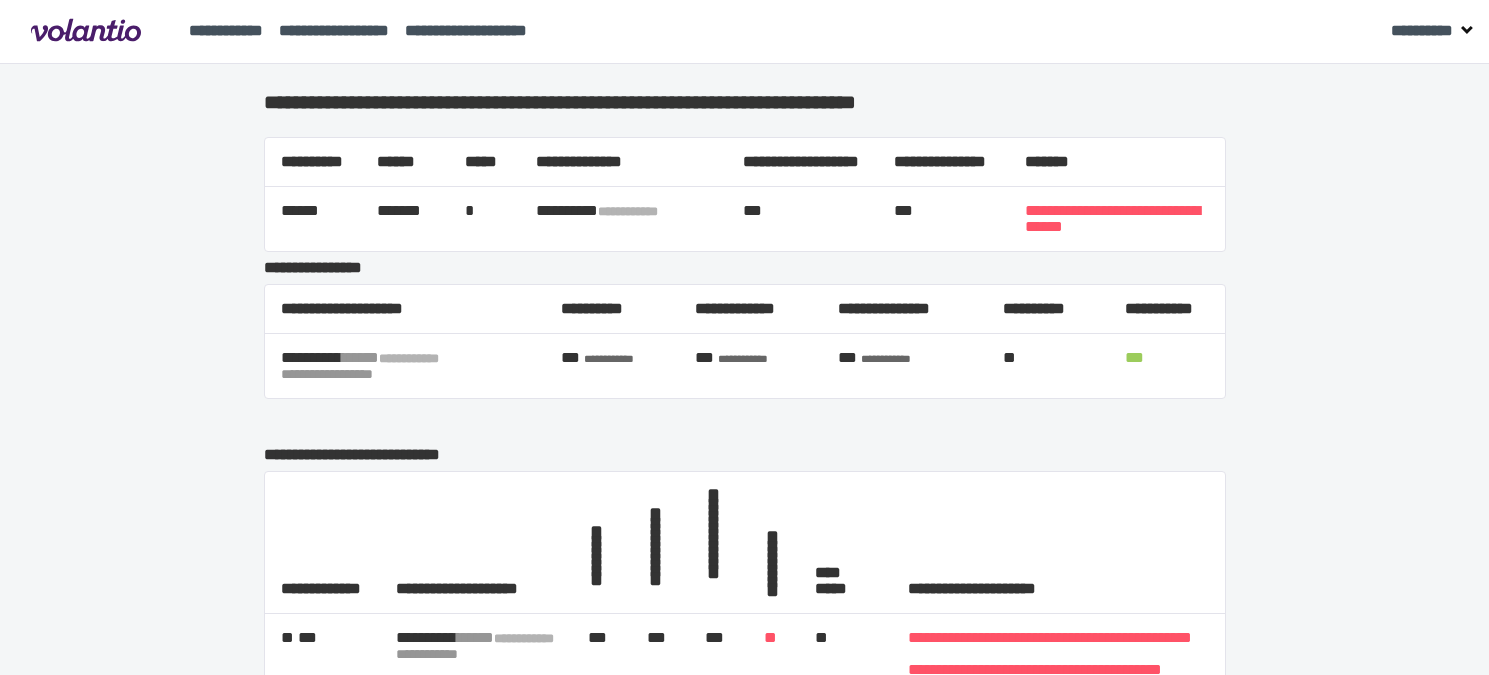 click on "**********" at bounding box center (744, 500) 